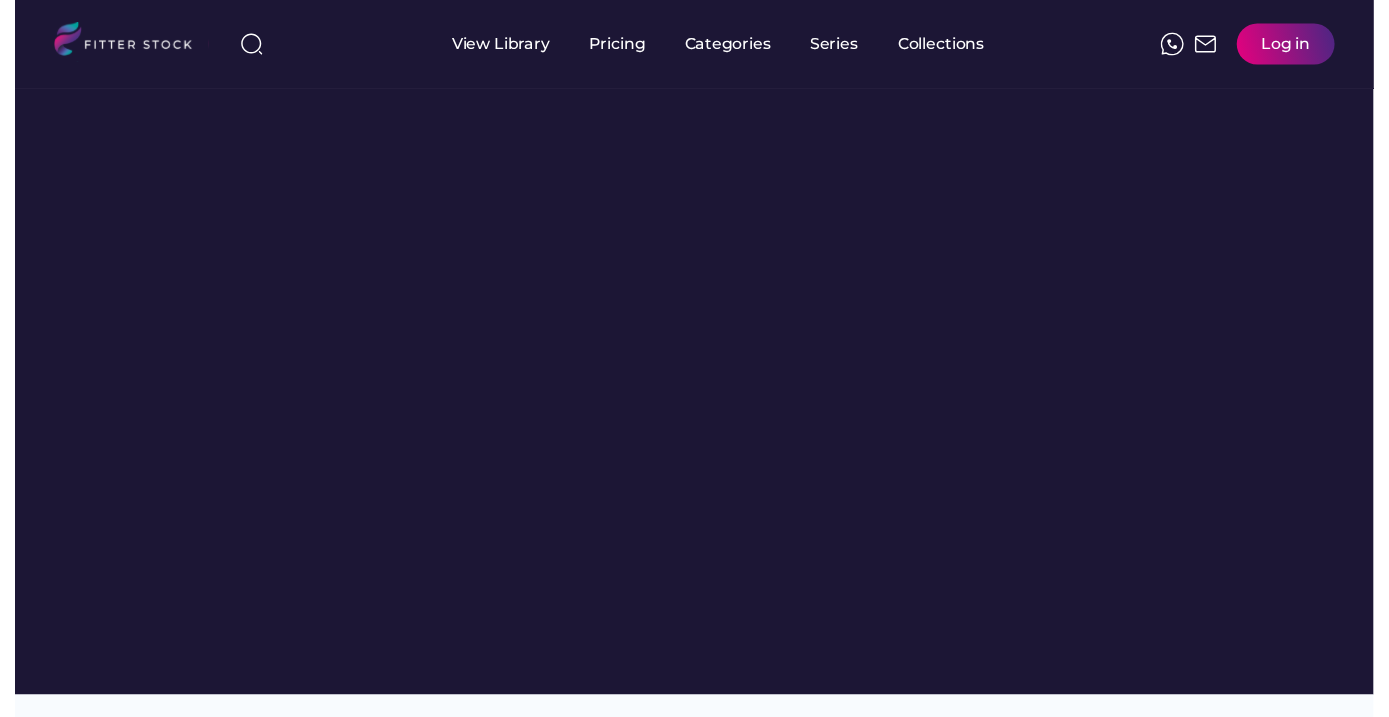 scroll, scrollTop: 0, scrollLeft: 0, axis: both 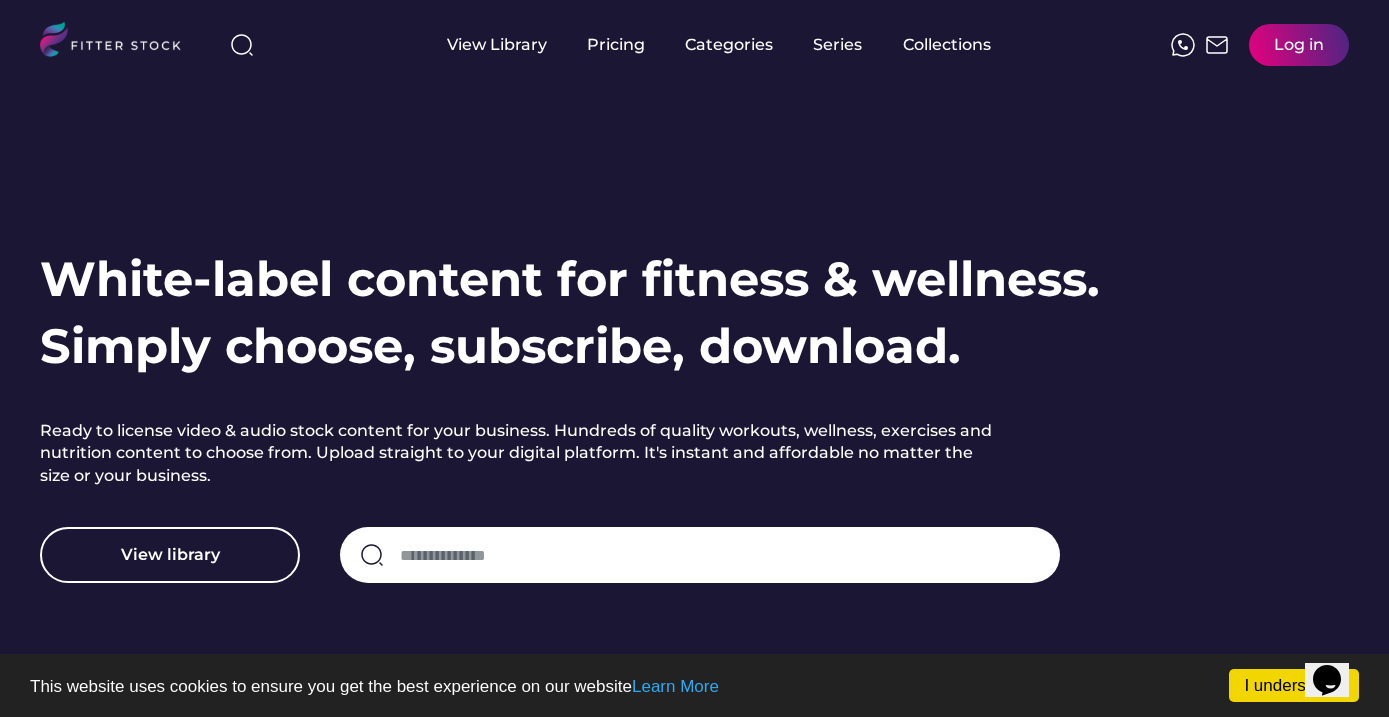 click on "Log in" at bounding box center (1299, 45) 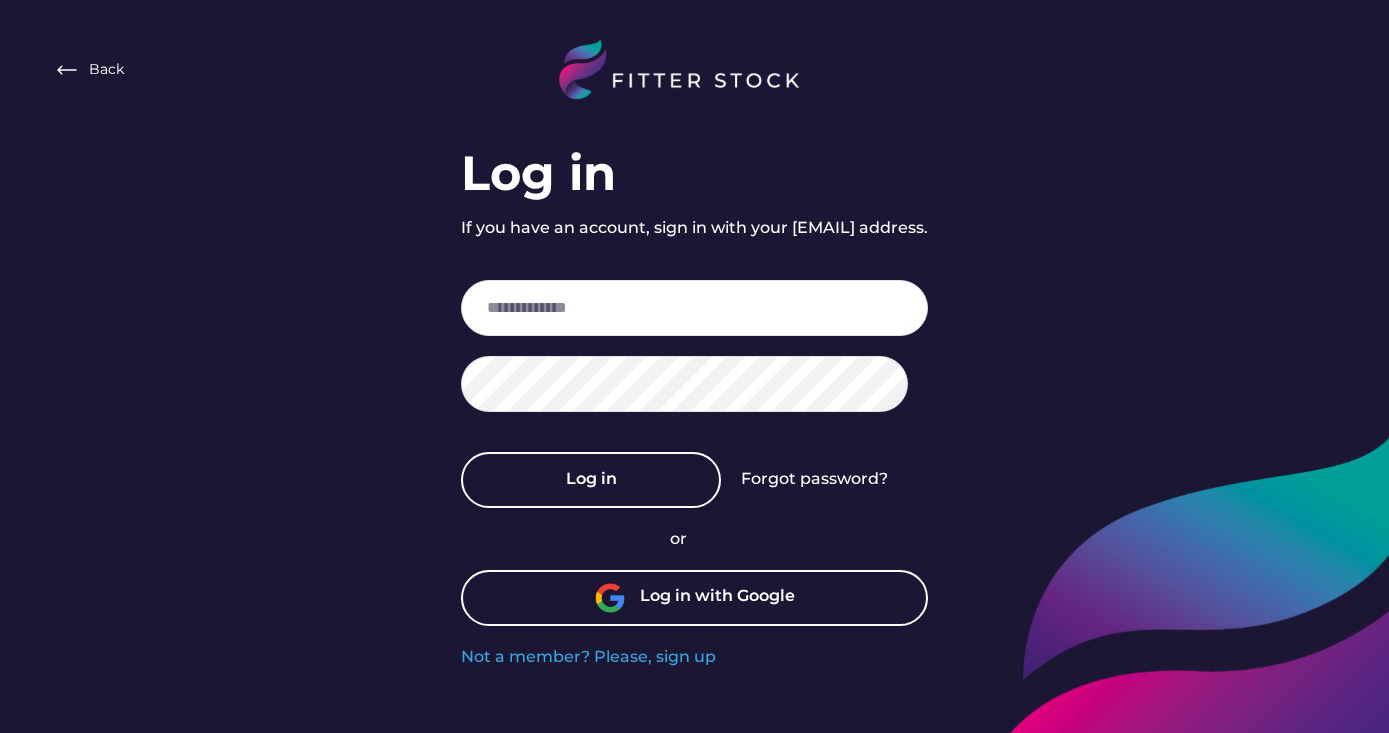 scroll, scrollTop: 0, scrollLeft: 0, axis: both 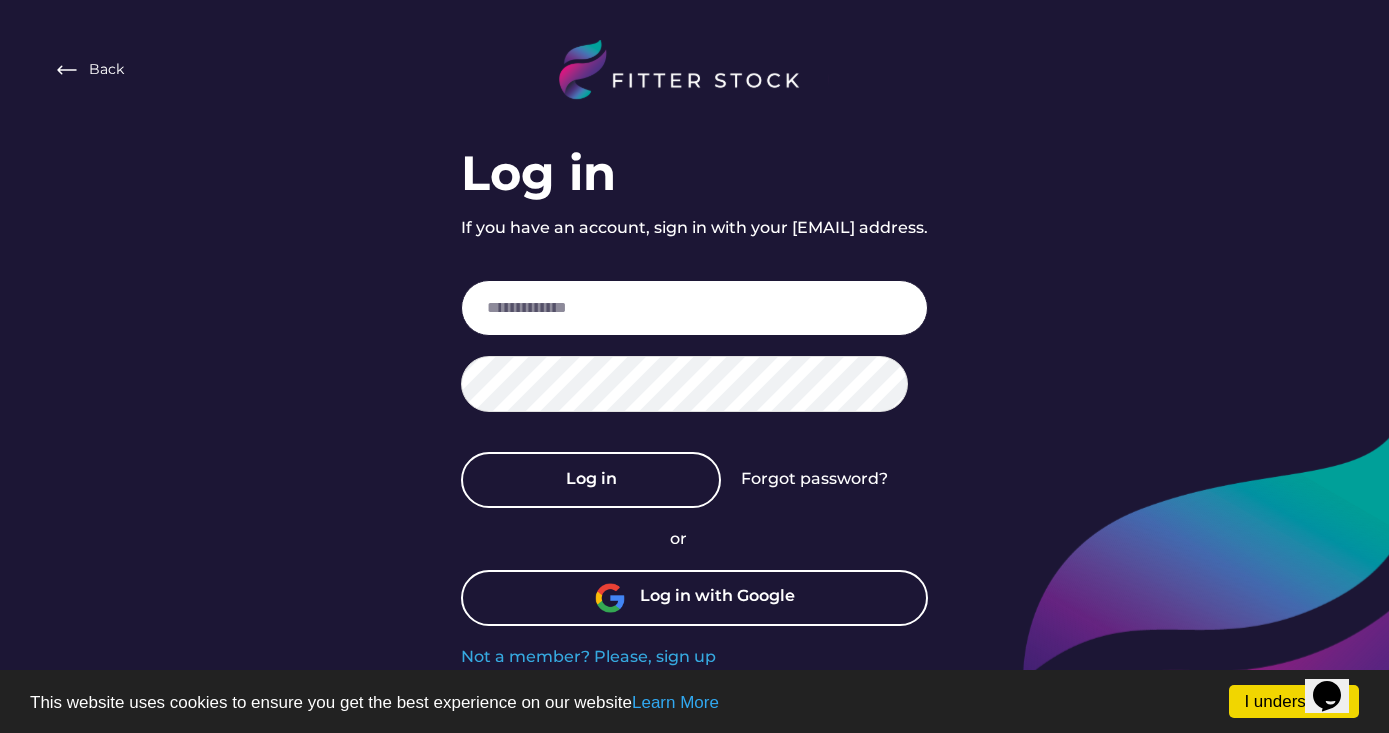 click at bounding box center (694, 308) 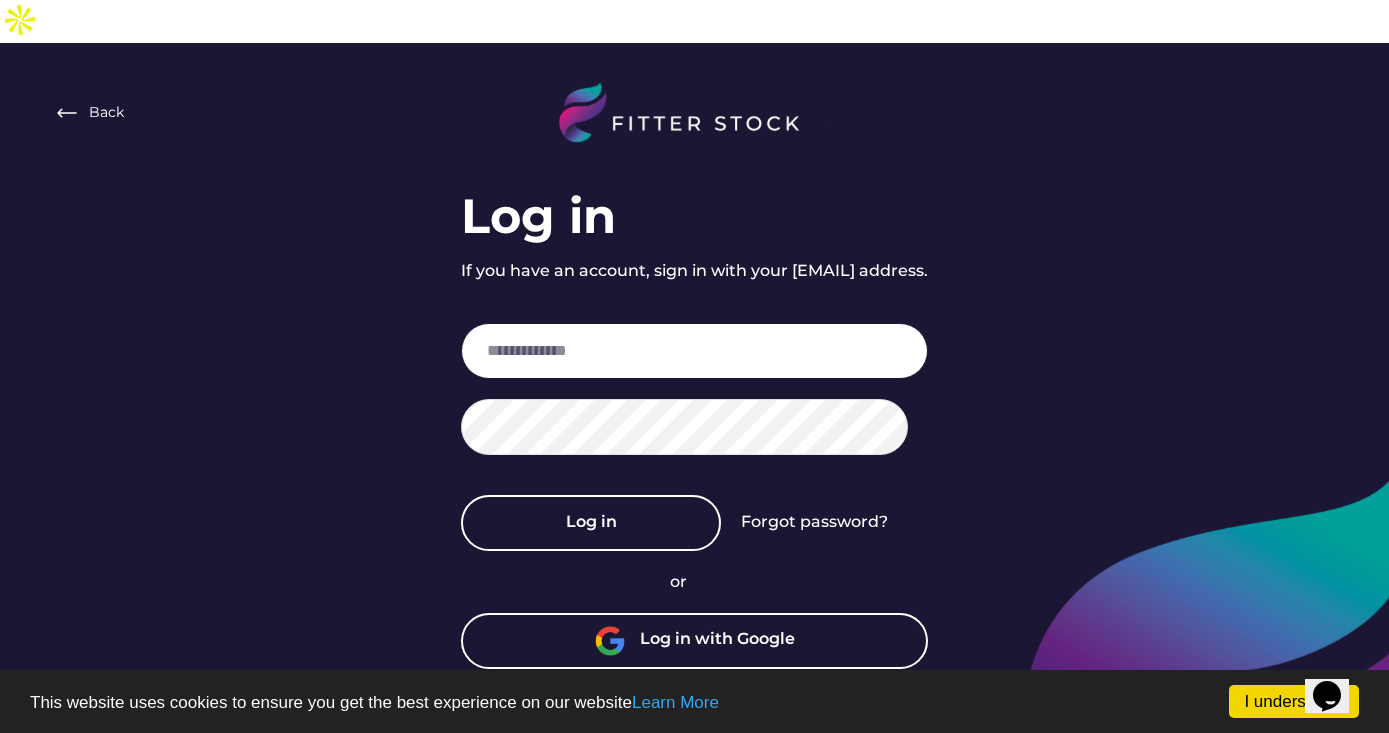 click on "Log in with Google" at bounding box center (717, 641) 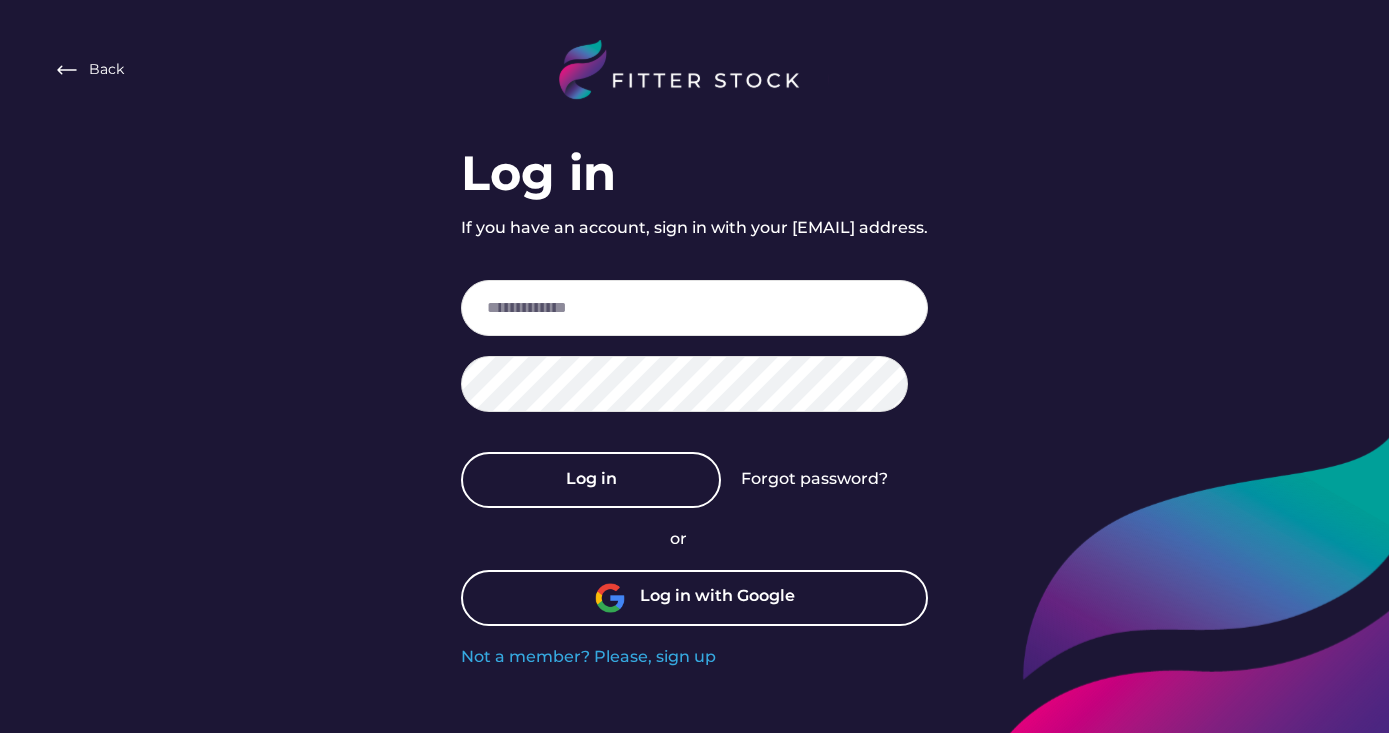 scroll, scrollTop: 0, scrollLeft: 0, axis: both 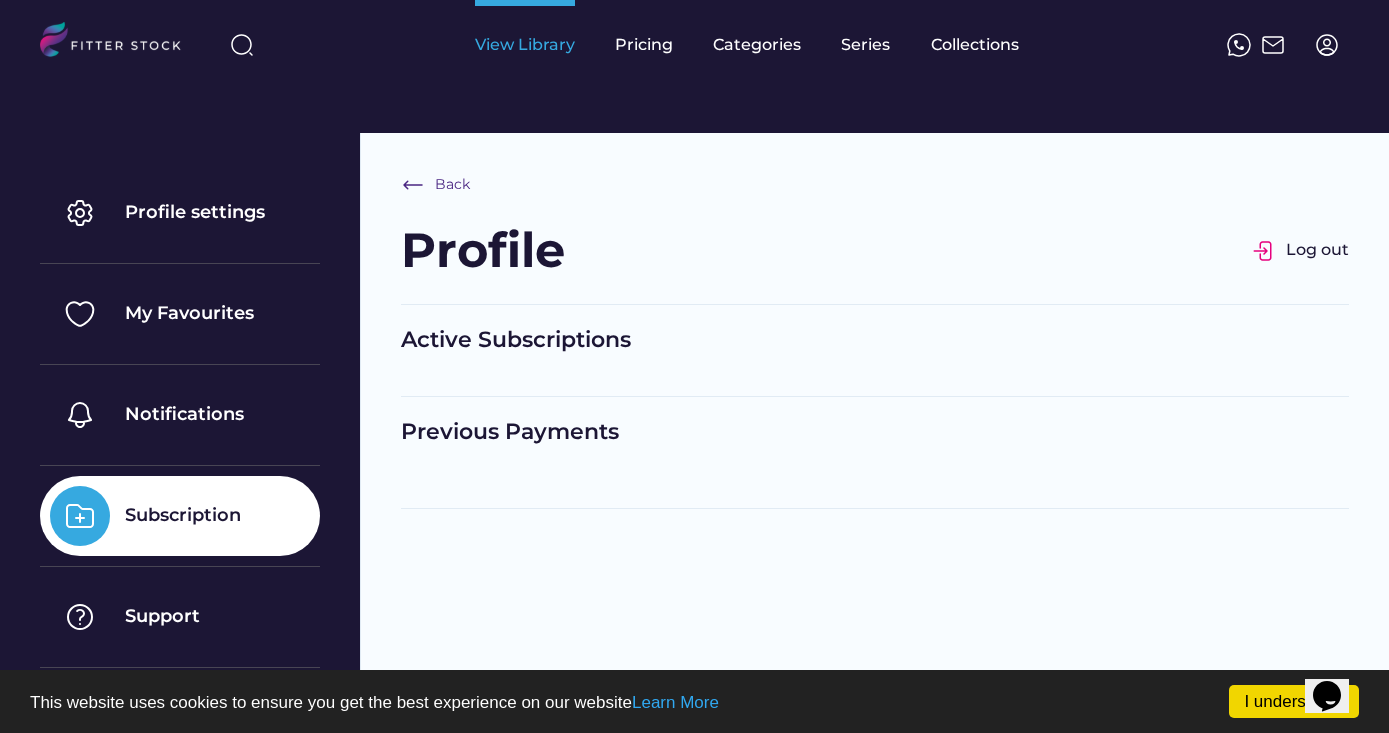 click on "View Library" at bounding box center (525, 45) 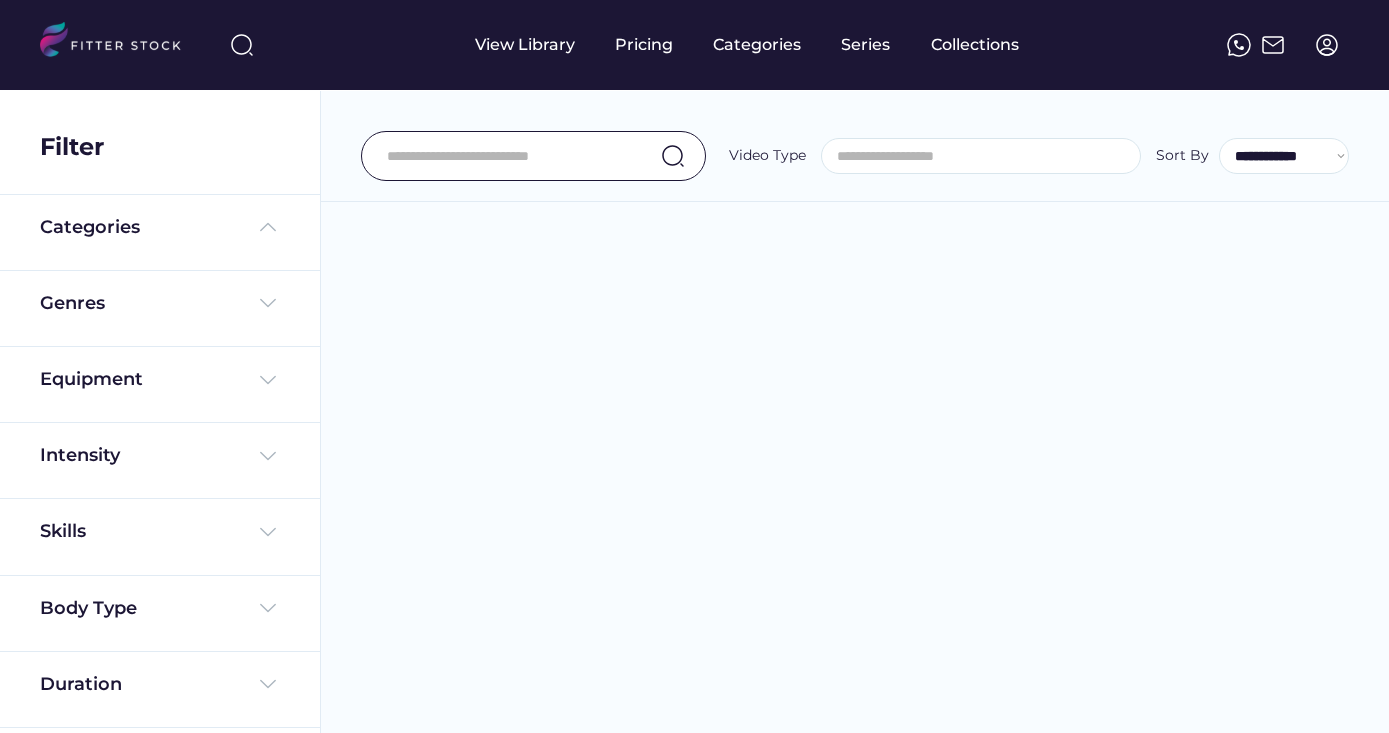 scroll, scrollTop: 0, scrollLeft: 0, axis: both 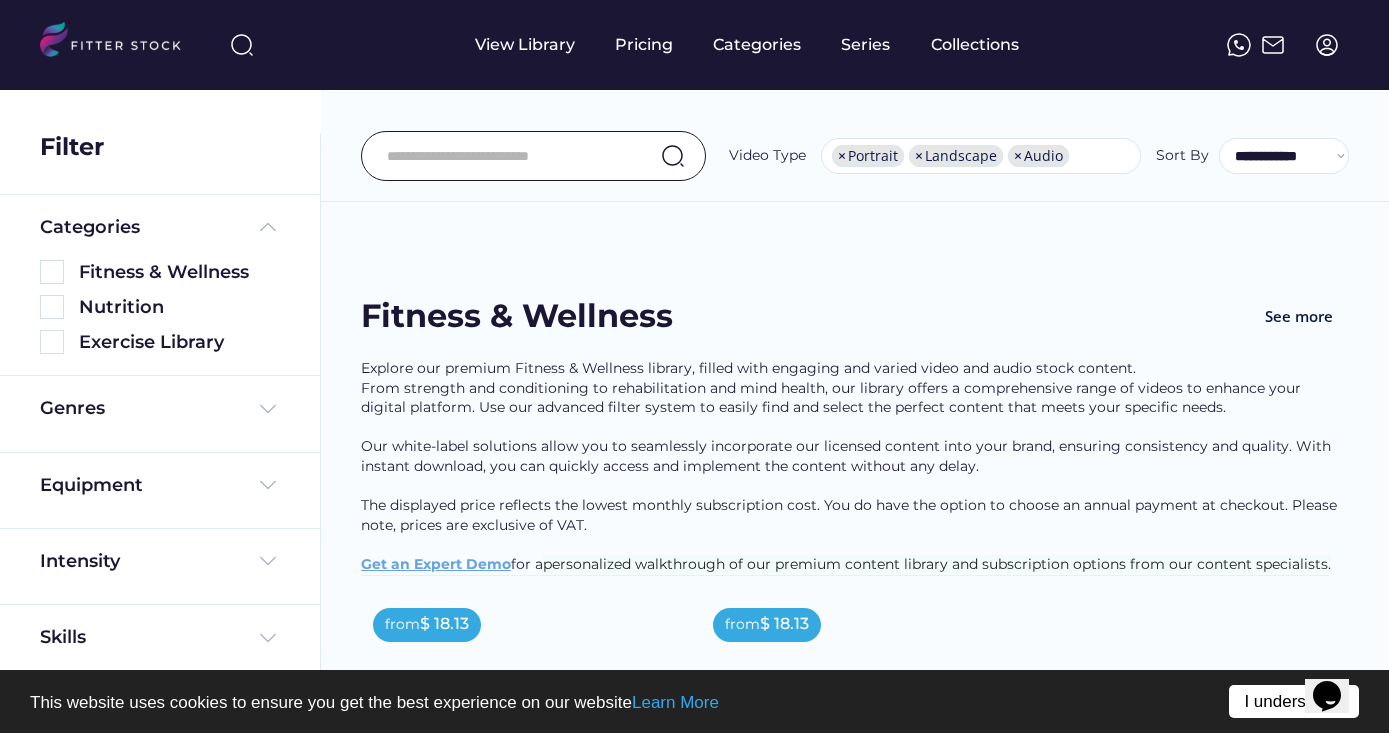 click on "I understand!" at bounding box center (1294, 701) 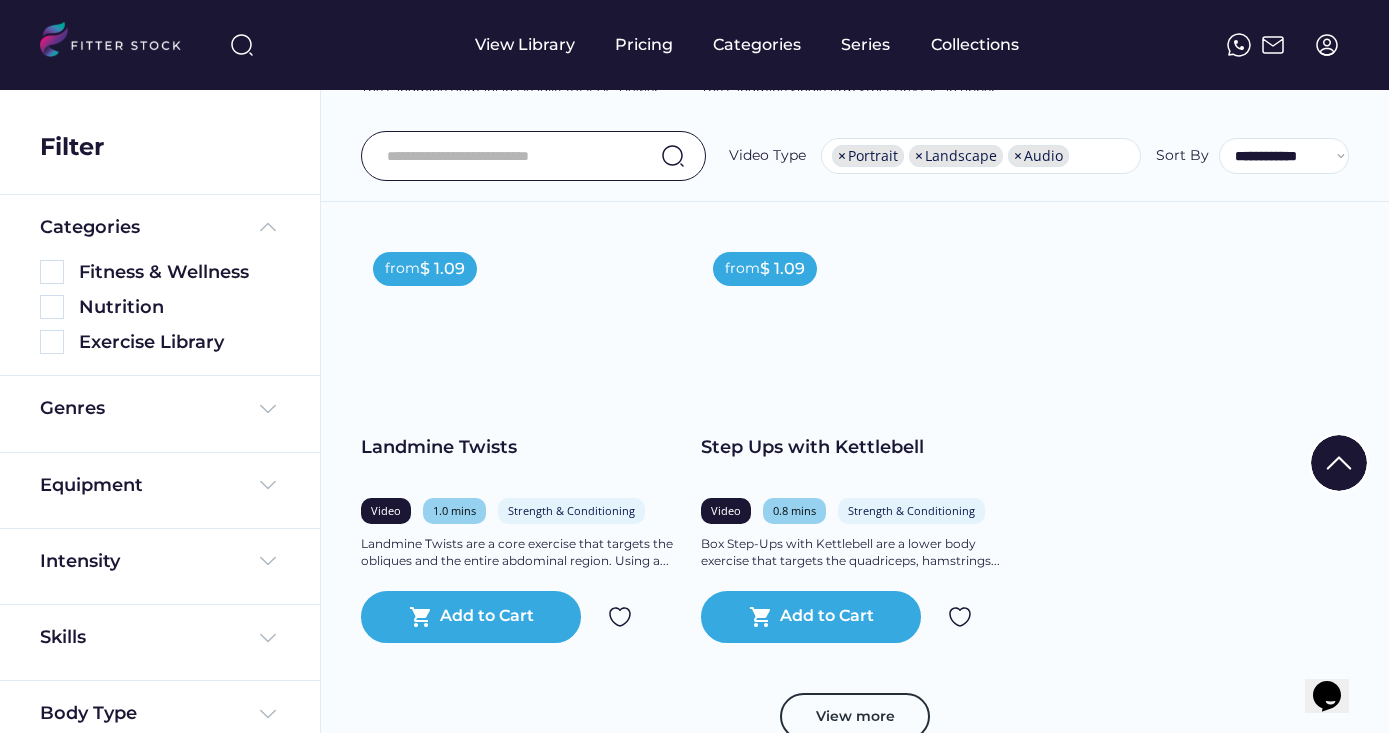 scroll, scrollTop: 4815, scrollLeft: 0, axis: vertical 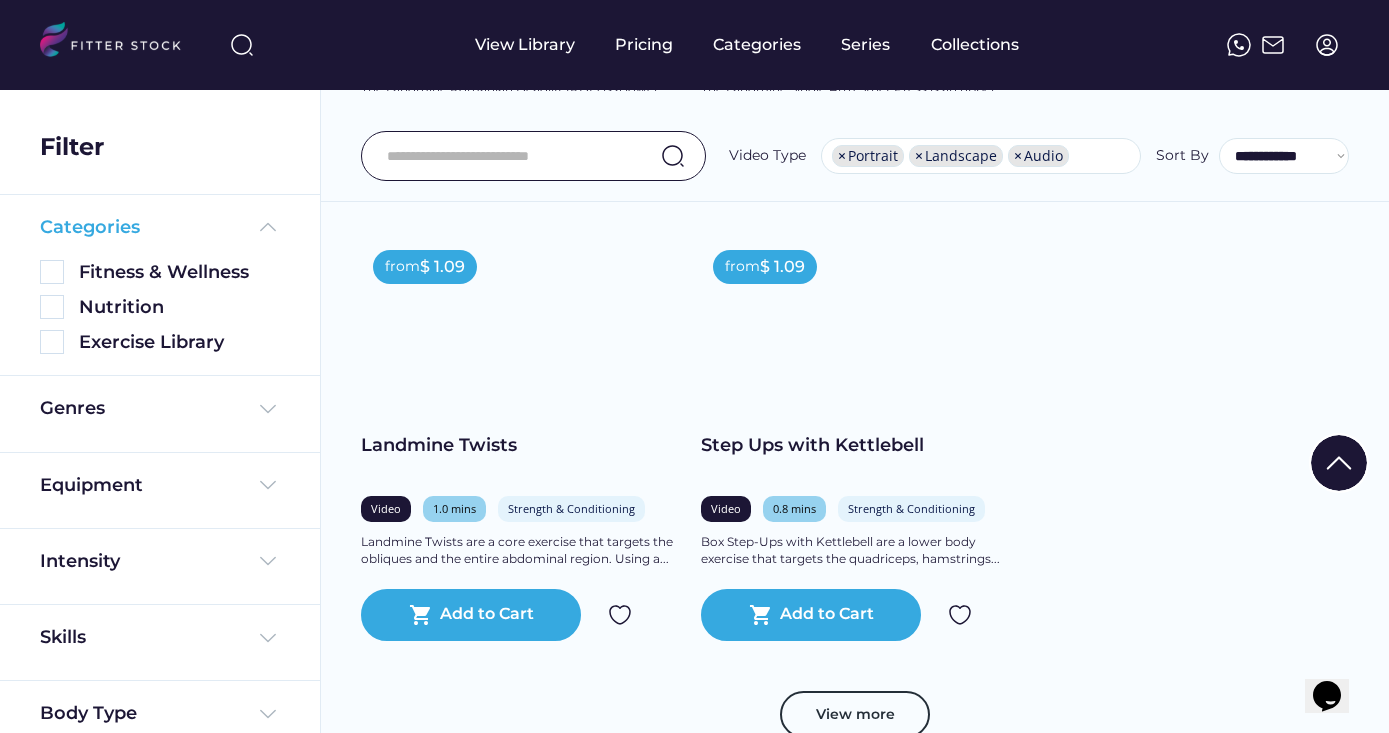 click at bounding box center [268, 227] 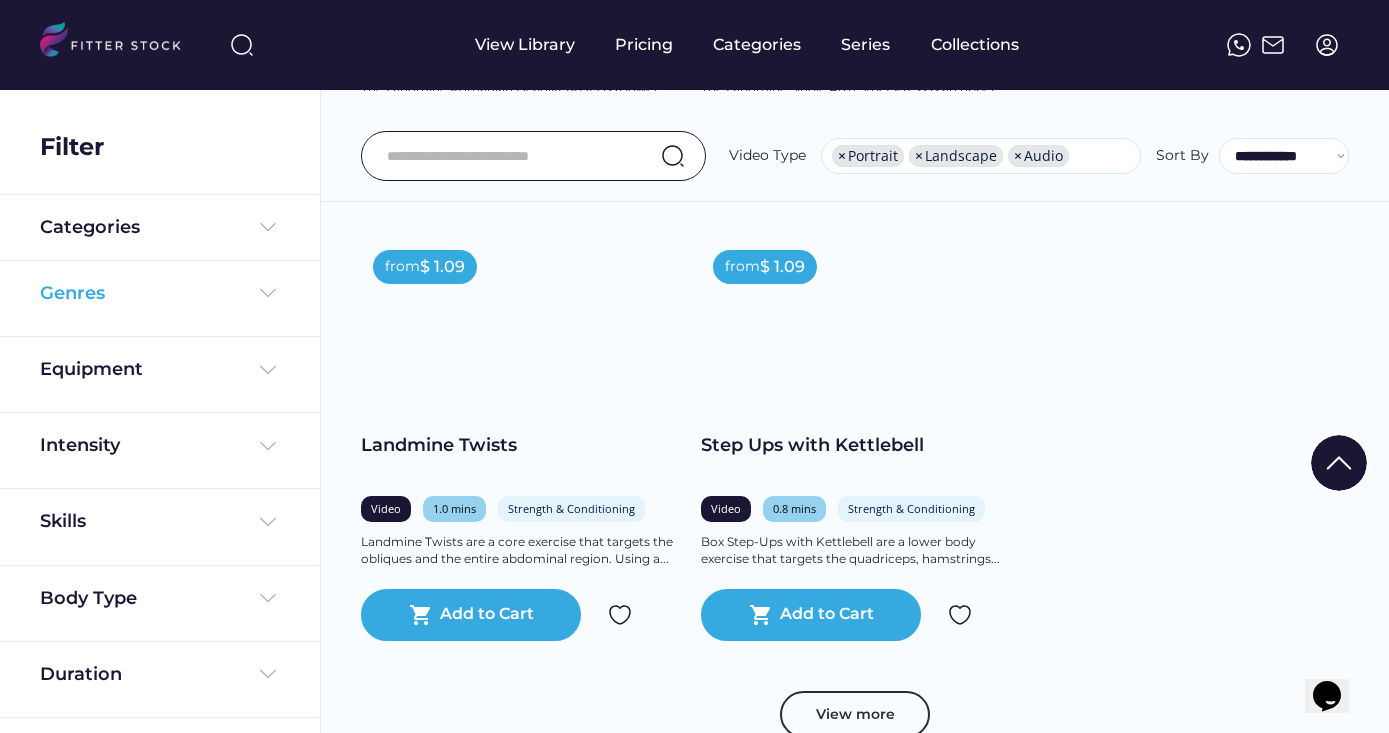 click at bounding box center (268, 293) 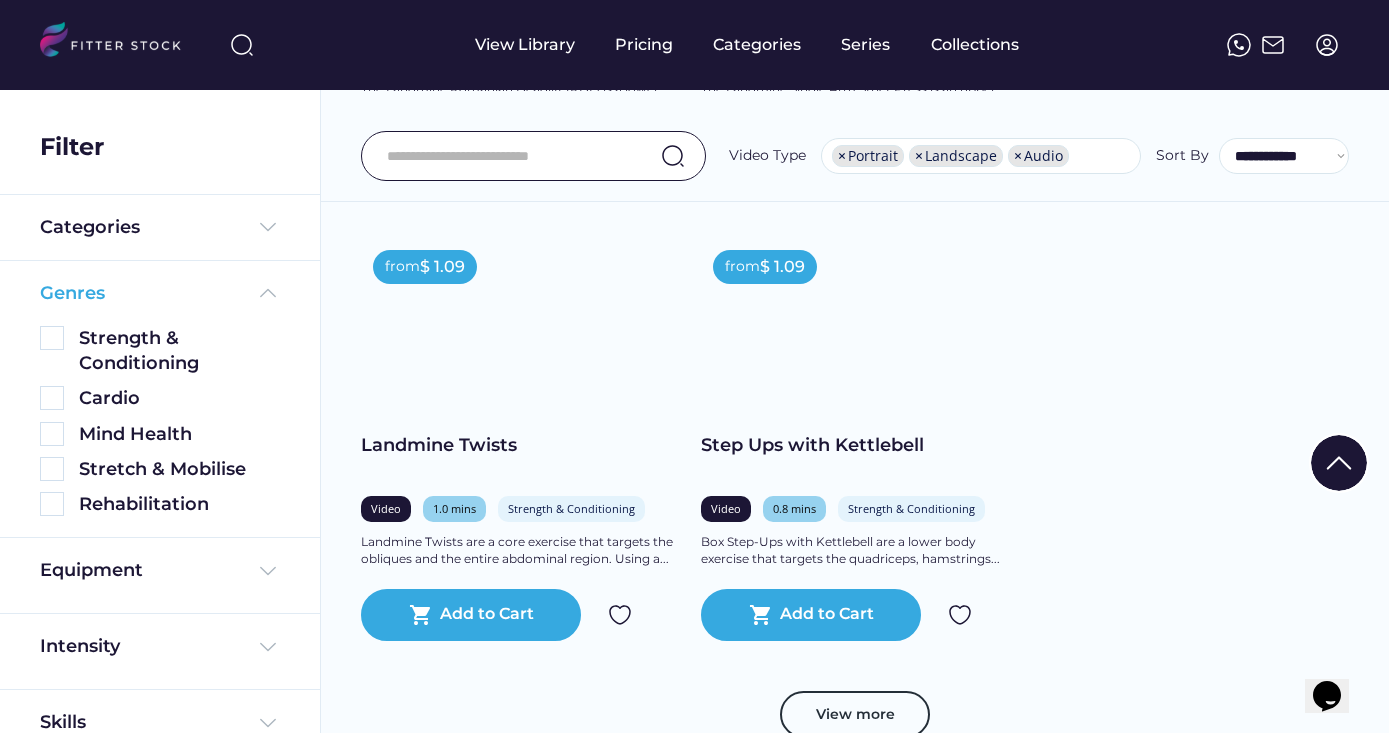 click at bounding box center (268, 293) 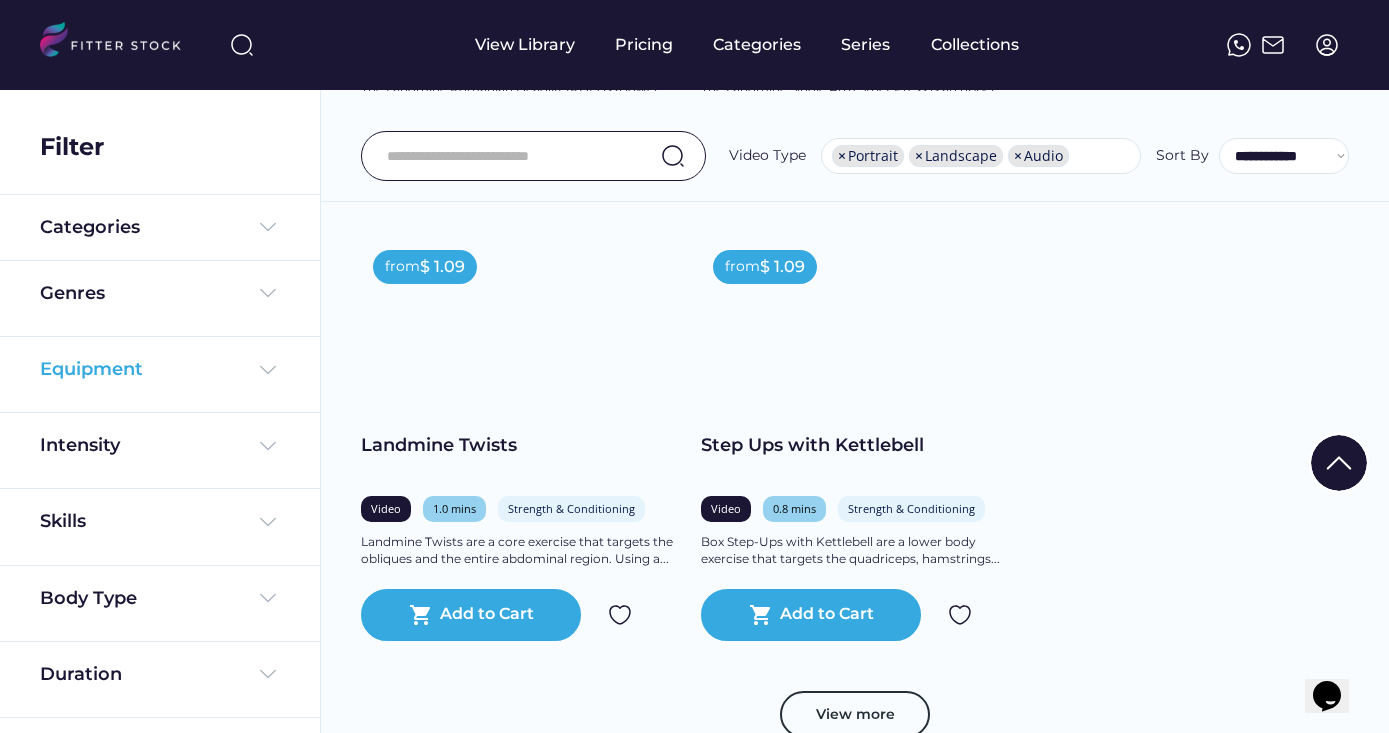 click at bounding box center (268, 370) 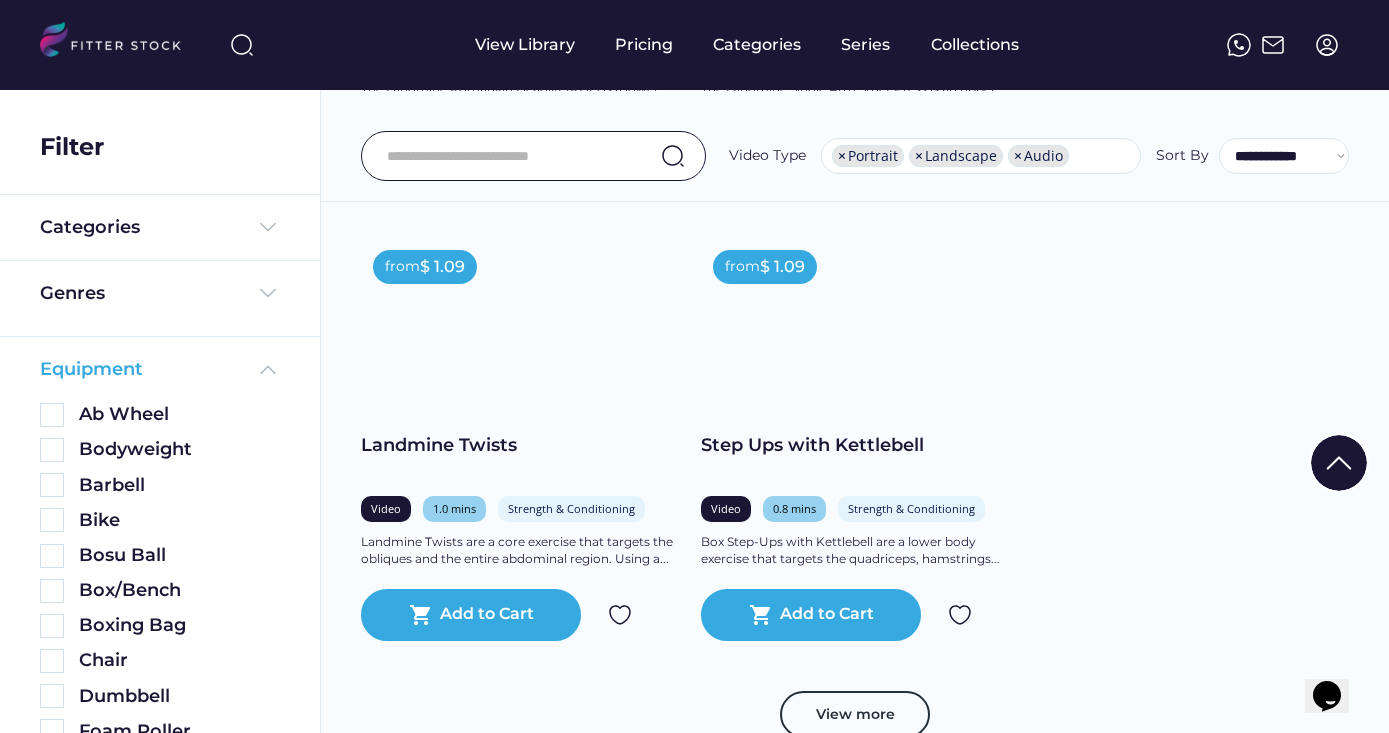click at bounding box center (268, 370) 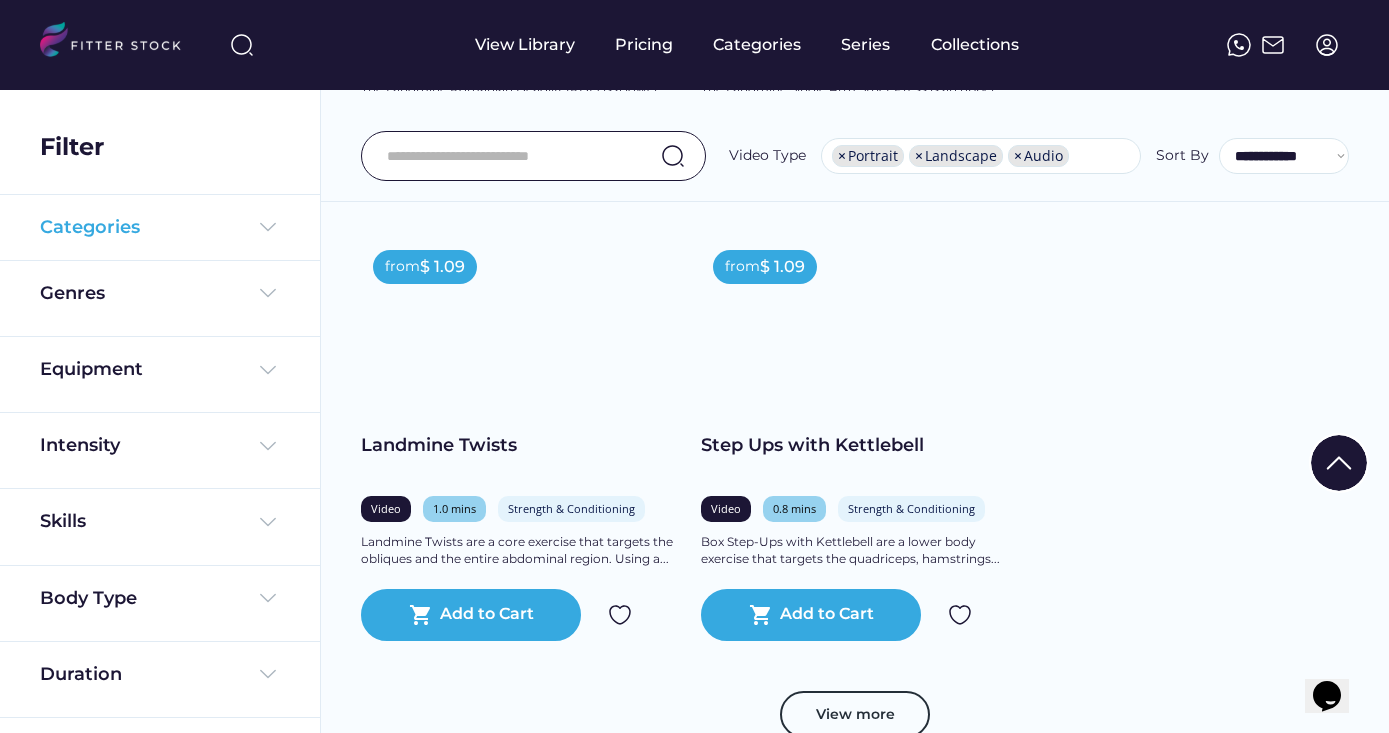 click at bounding box center [268, 227] 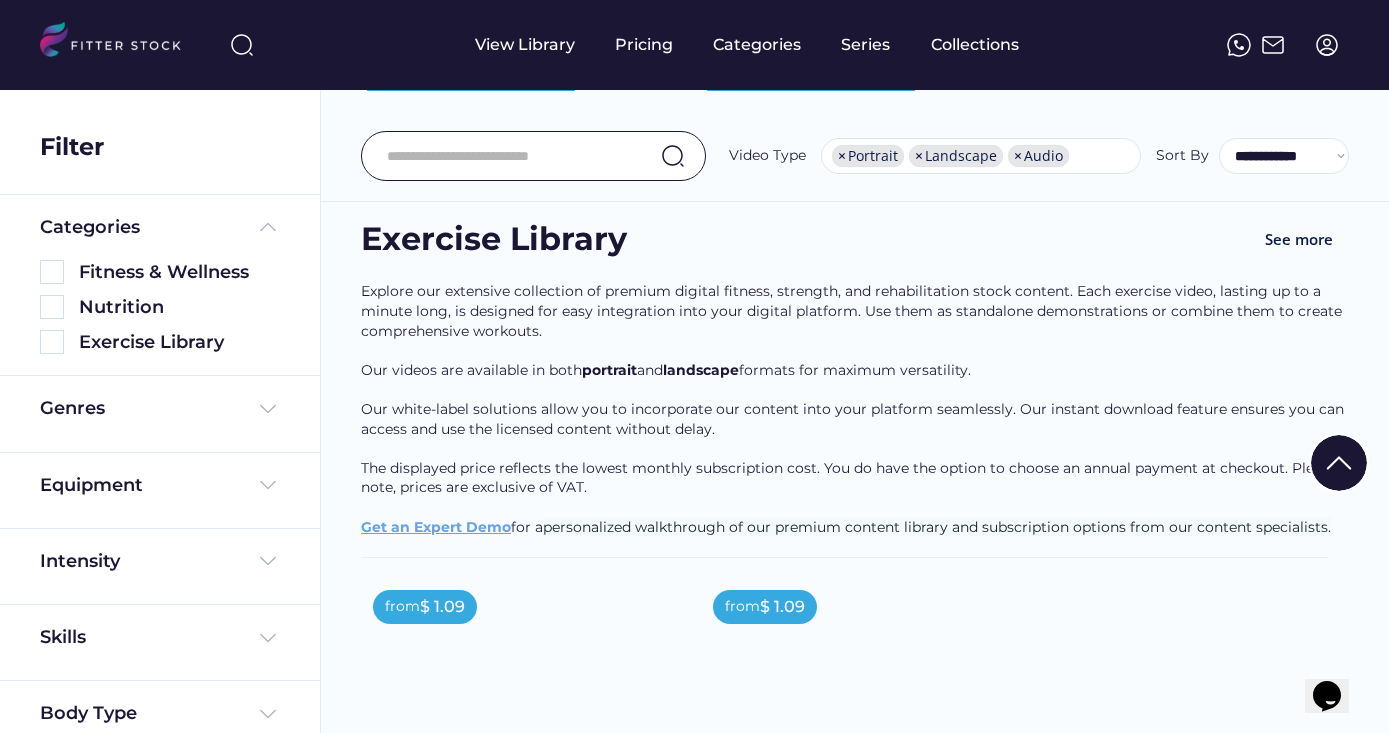 scroll, scrollTop: 3463, scrollLeft: 0, axis: vertical 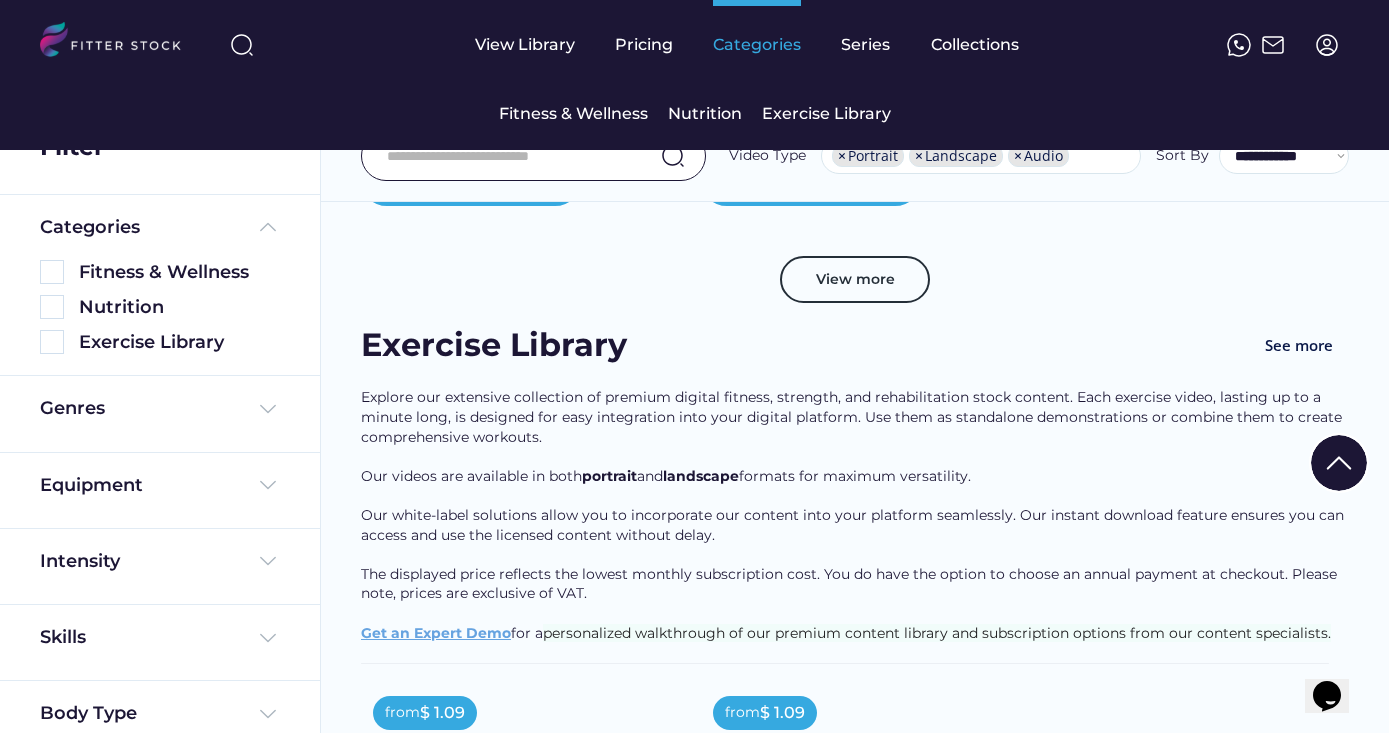click on "Categories" at bounding box center [757, 45] 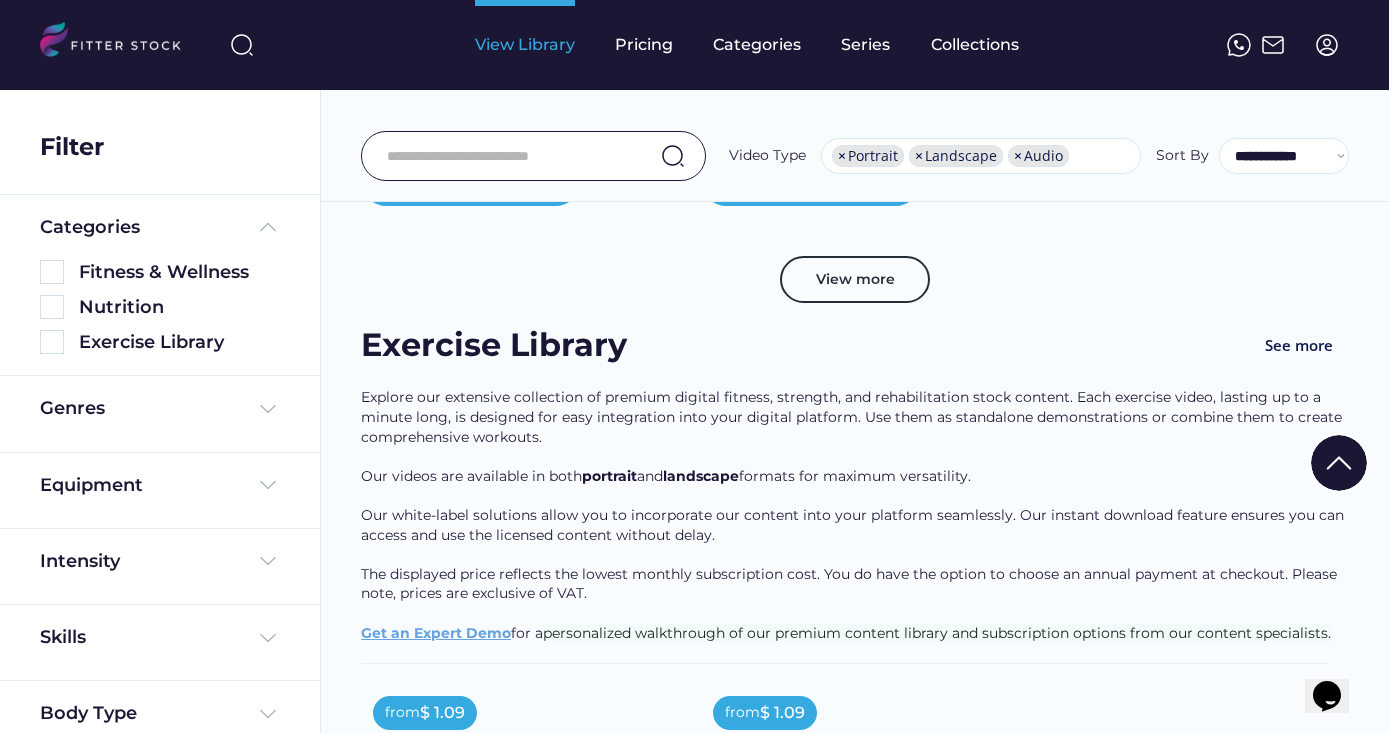click on "View Library" at bounding box center [525, 45] 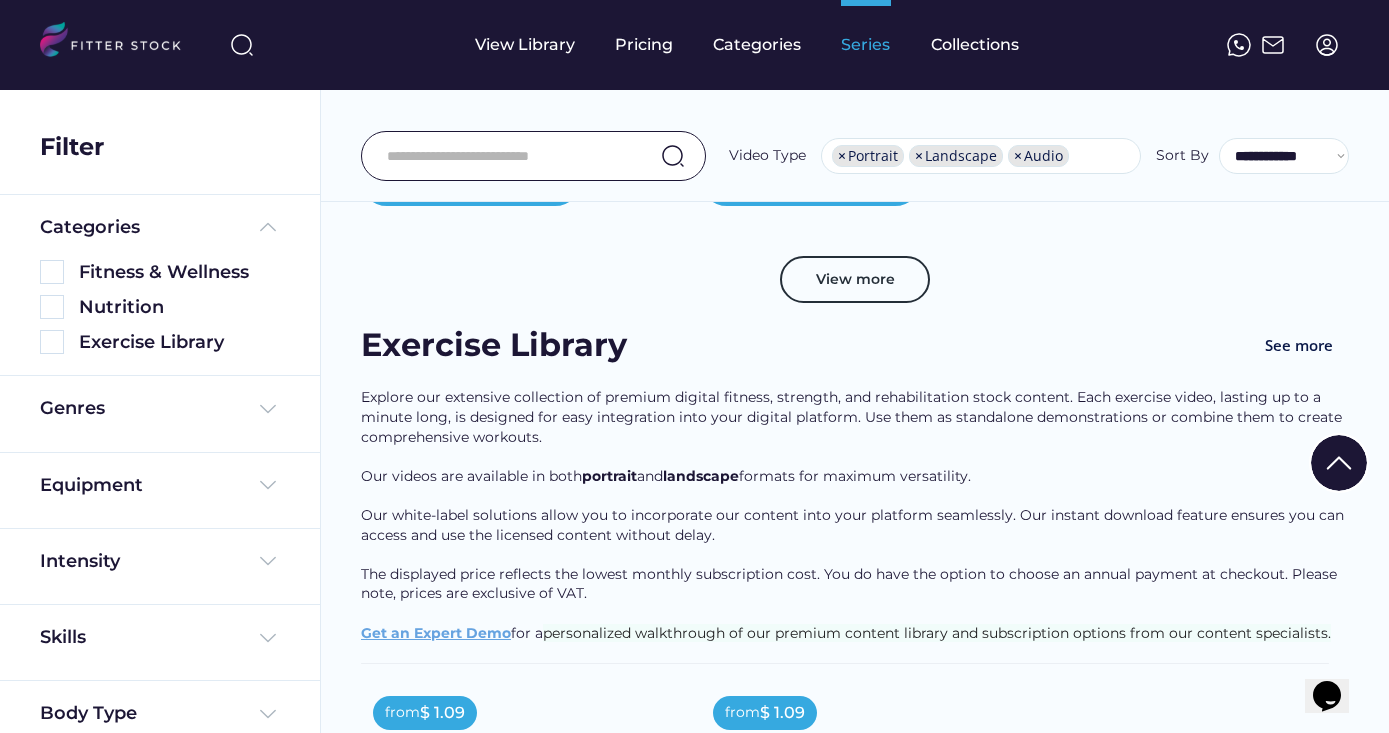 click on "Series" at bounding box center [866, 45] 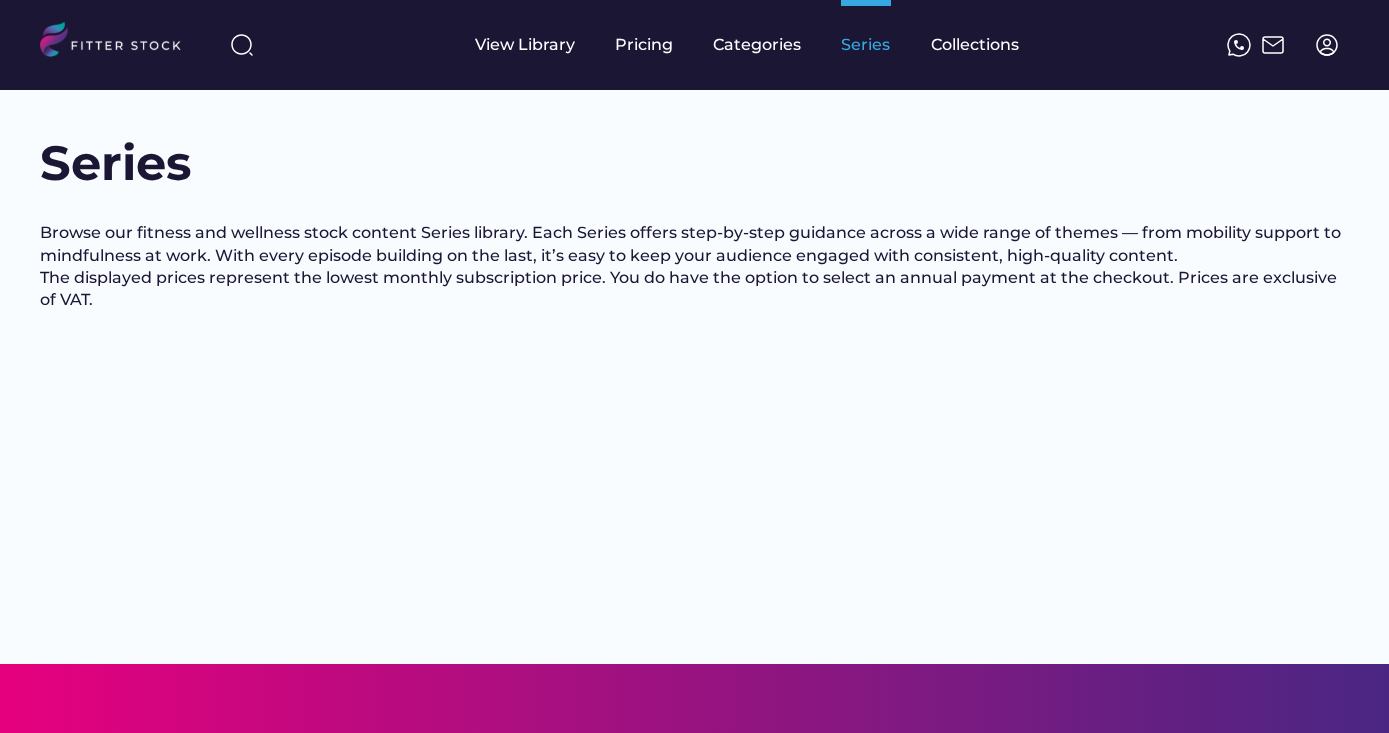 scroll, scrollTop: 0, scrollLeft: 0, axis: both 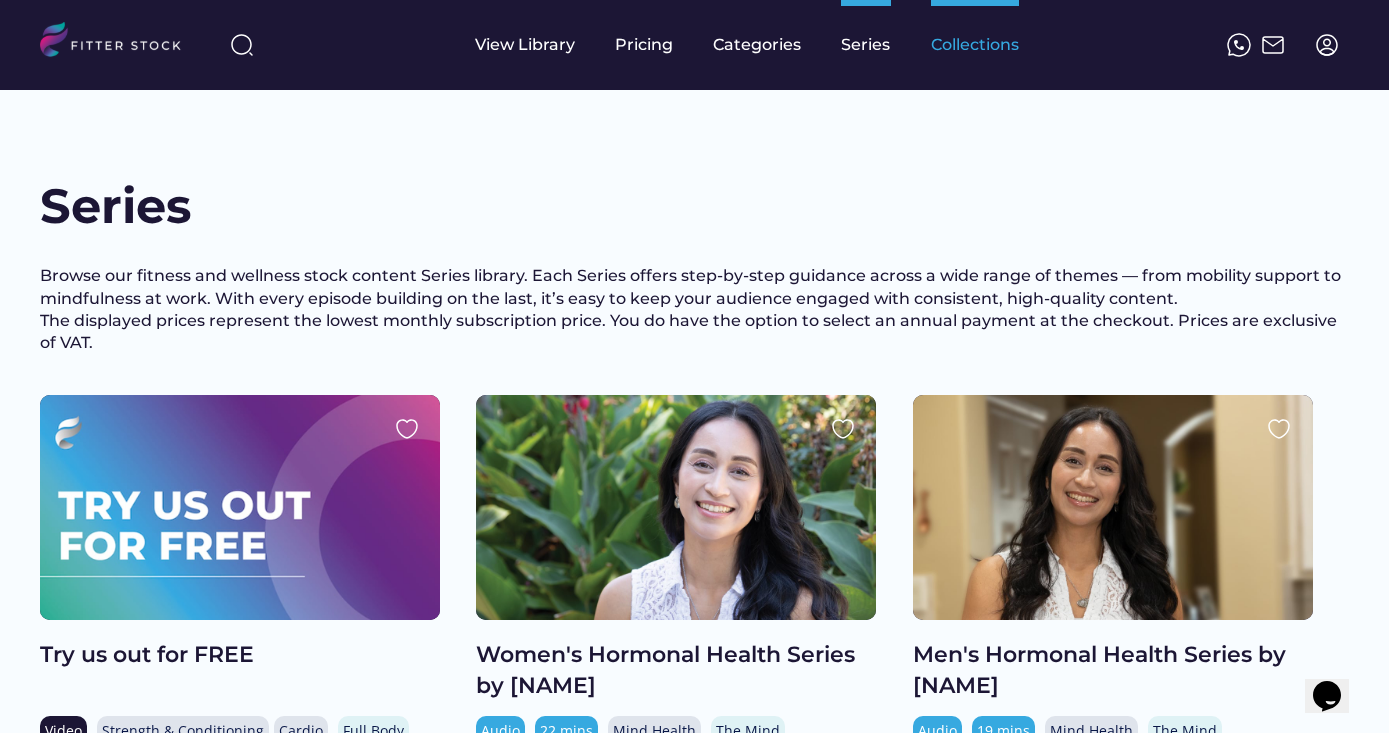 click on "Collections" at bounding box center (975, 45) 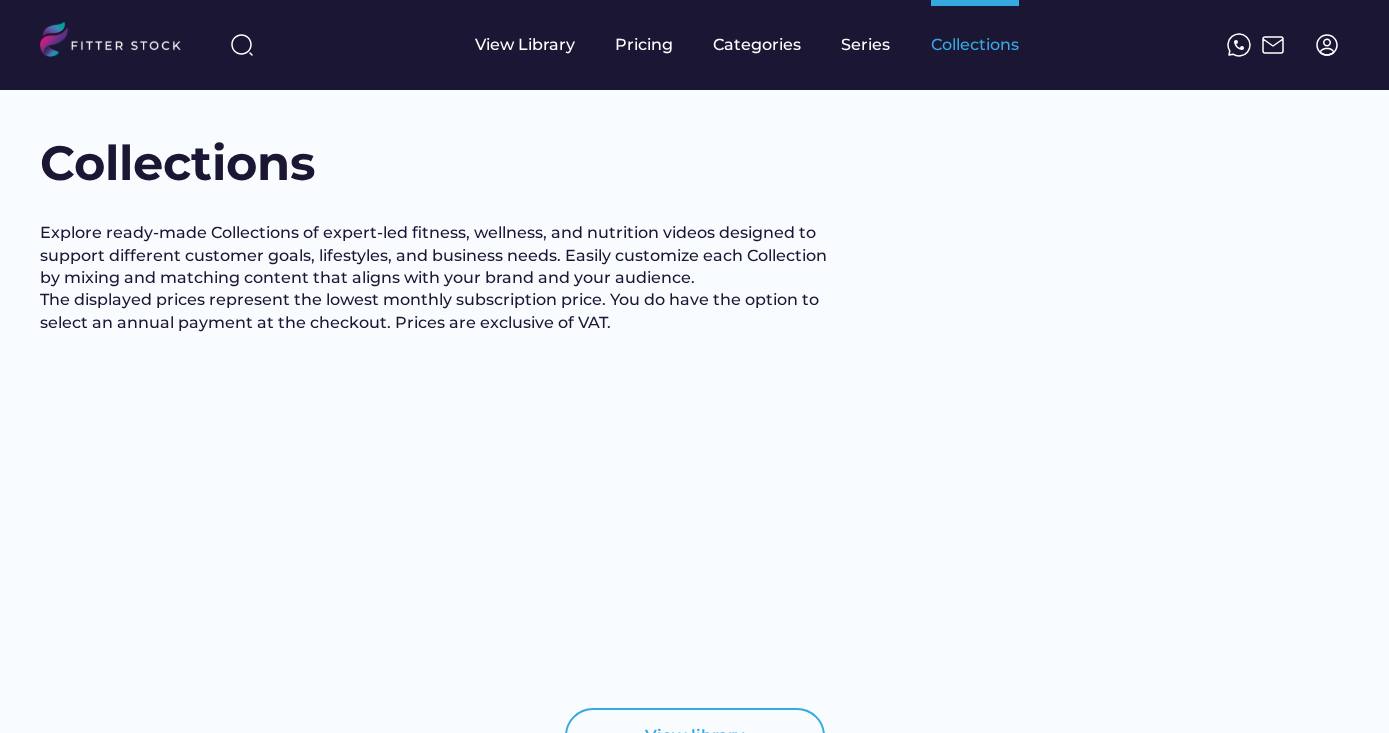 scroll, scrollTop: 0, scrollLeft: 0, axis: both 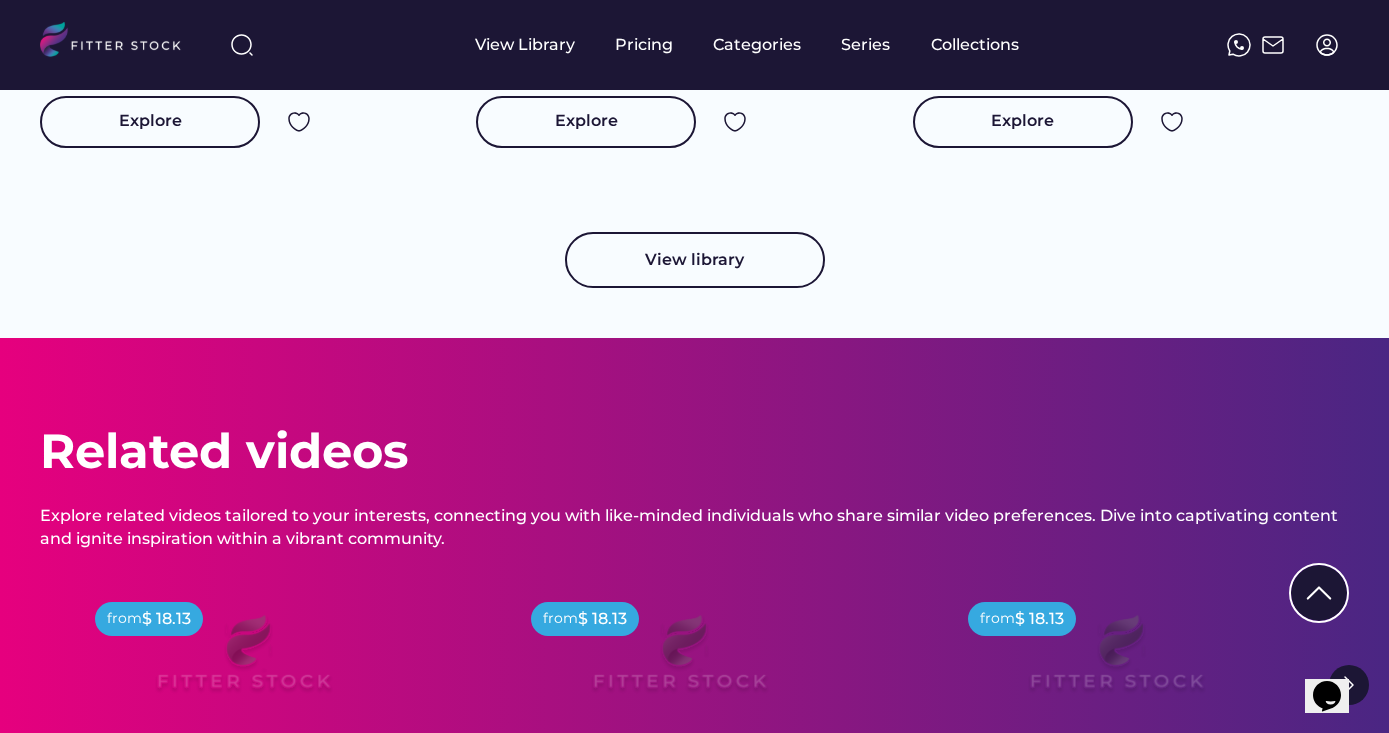 click on "View library" at bounding box center [695, 260] 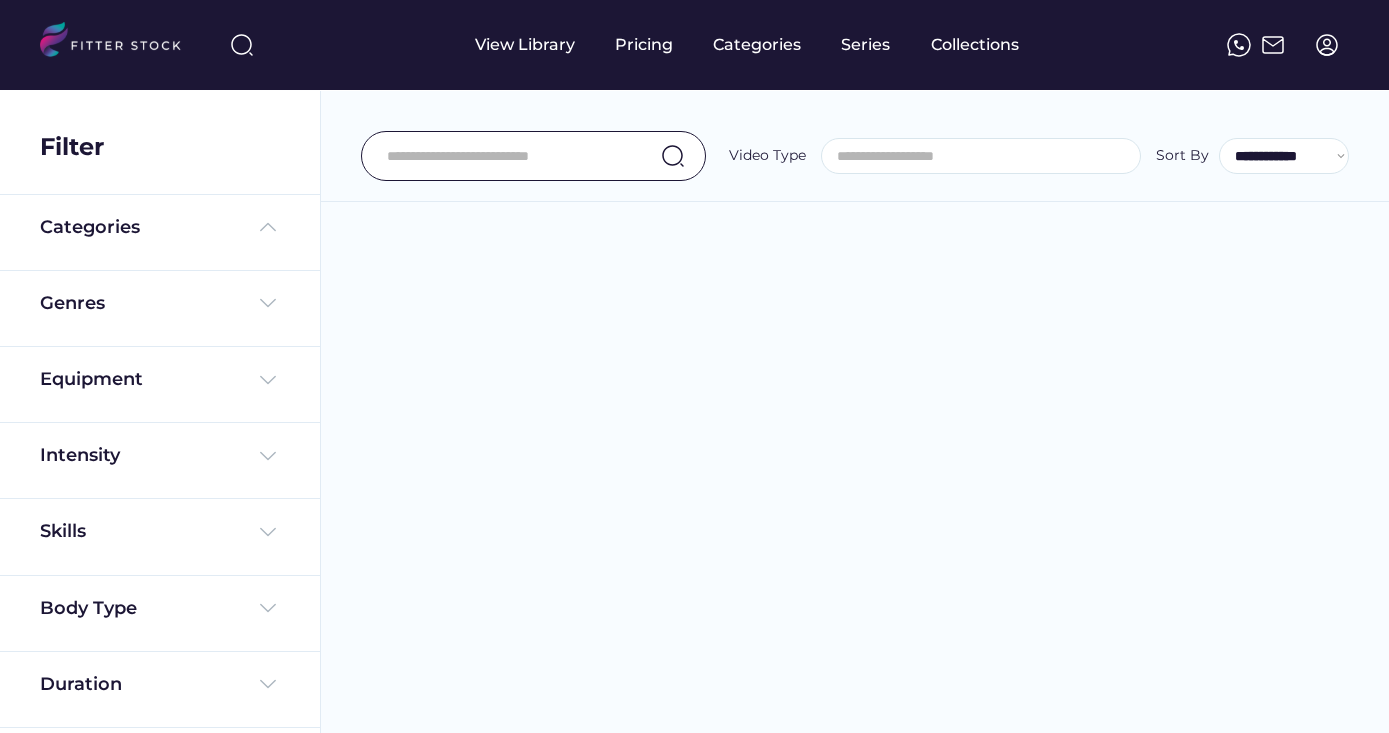 scroll, scrollTop: 0, scrollLeft: 0, axis: both 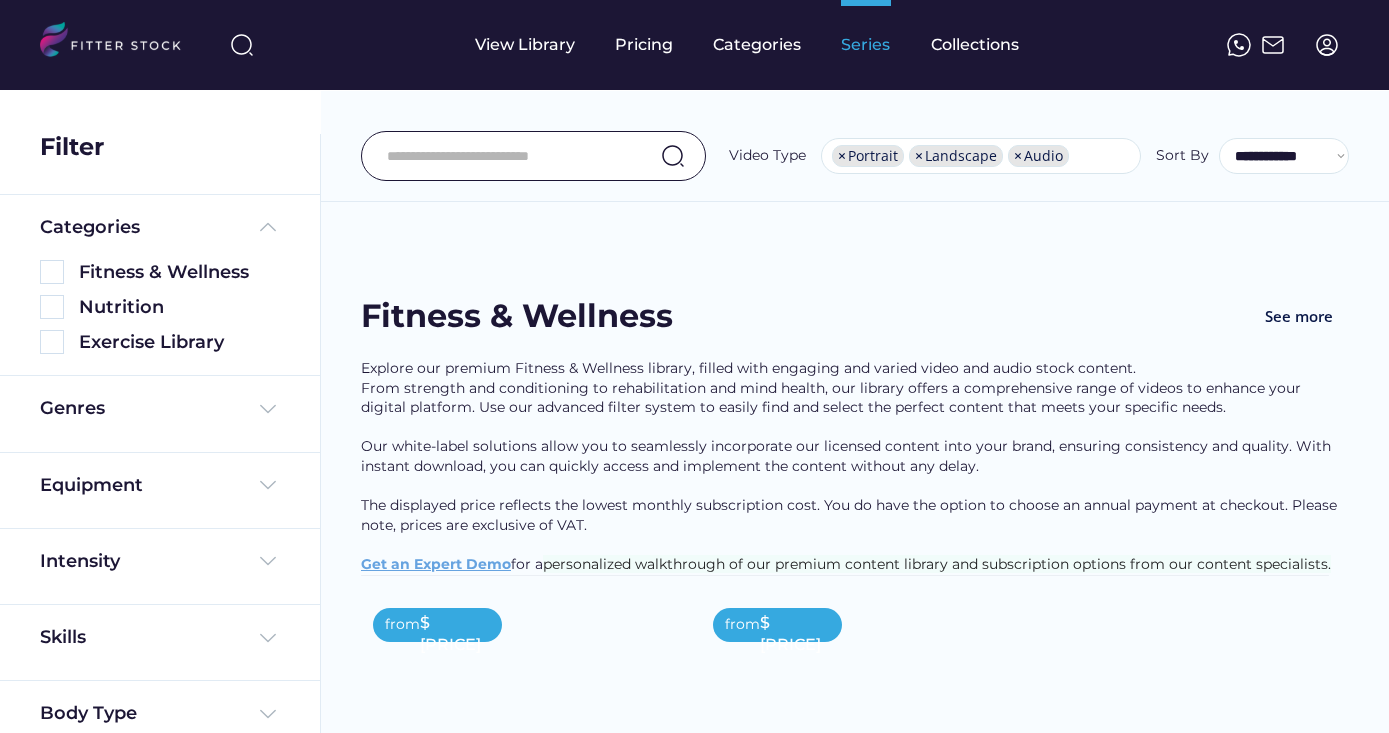click on "Series" at bounding box center [866, 45] 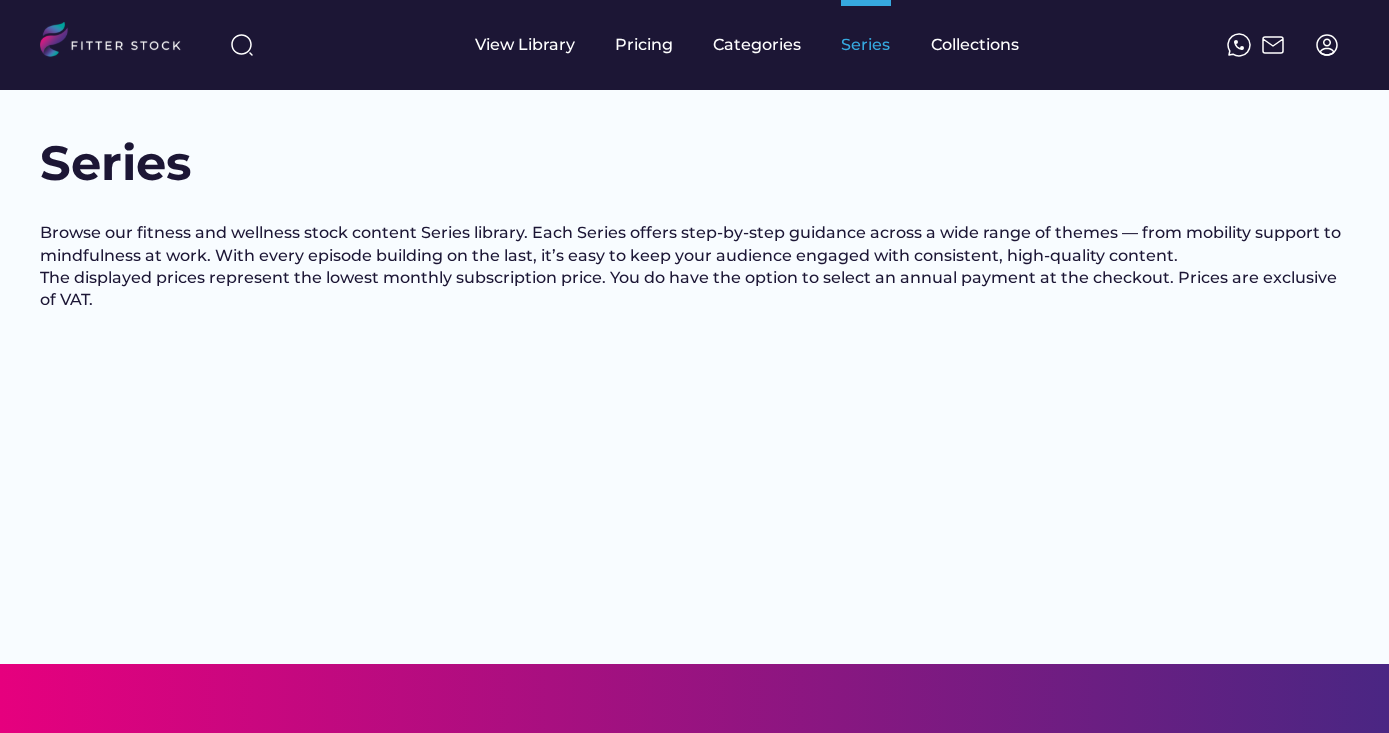scroll, scrollTop: 0, scrollLeft: 0, axis: both 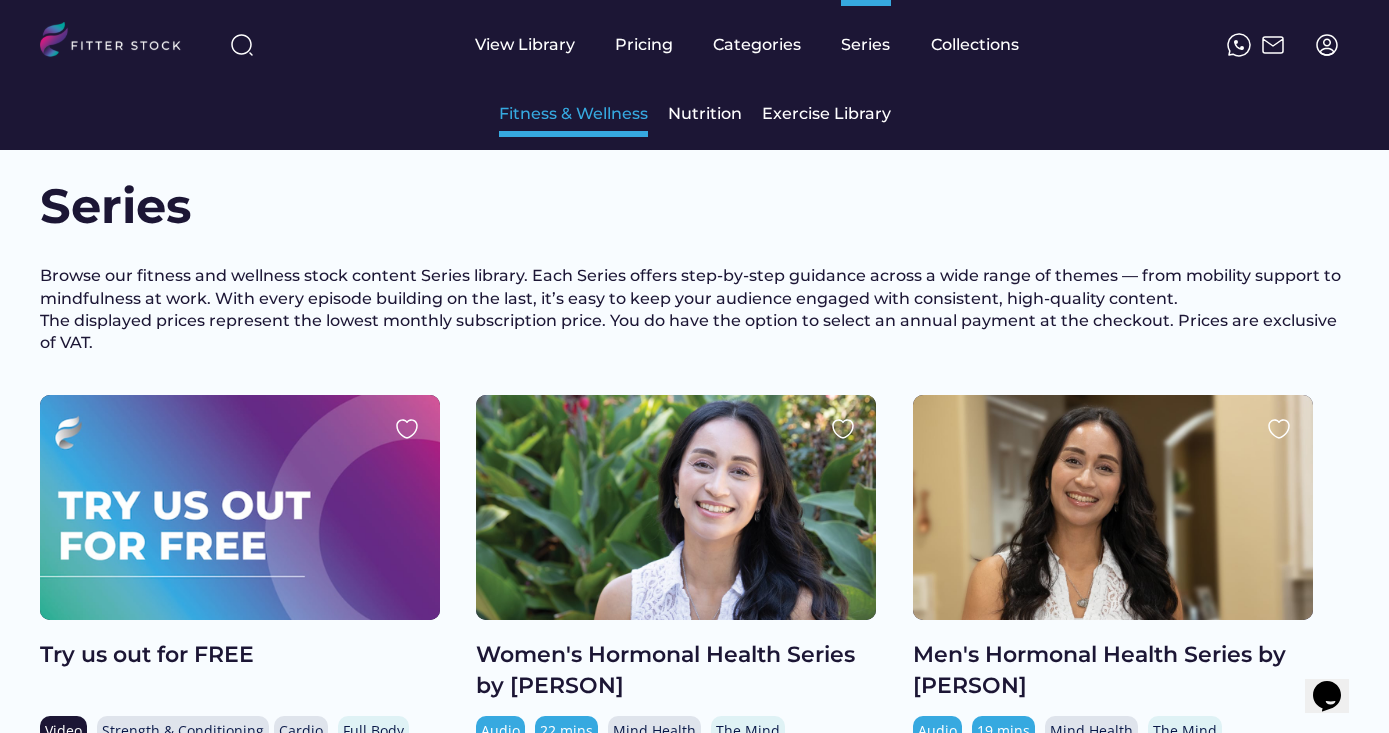 click on "Fitness & Wellness" at bounding box center [573, 114] 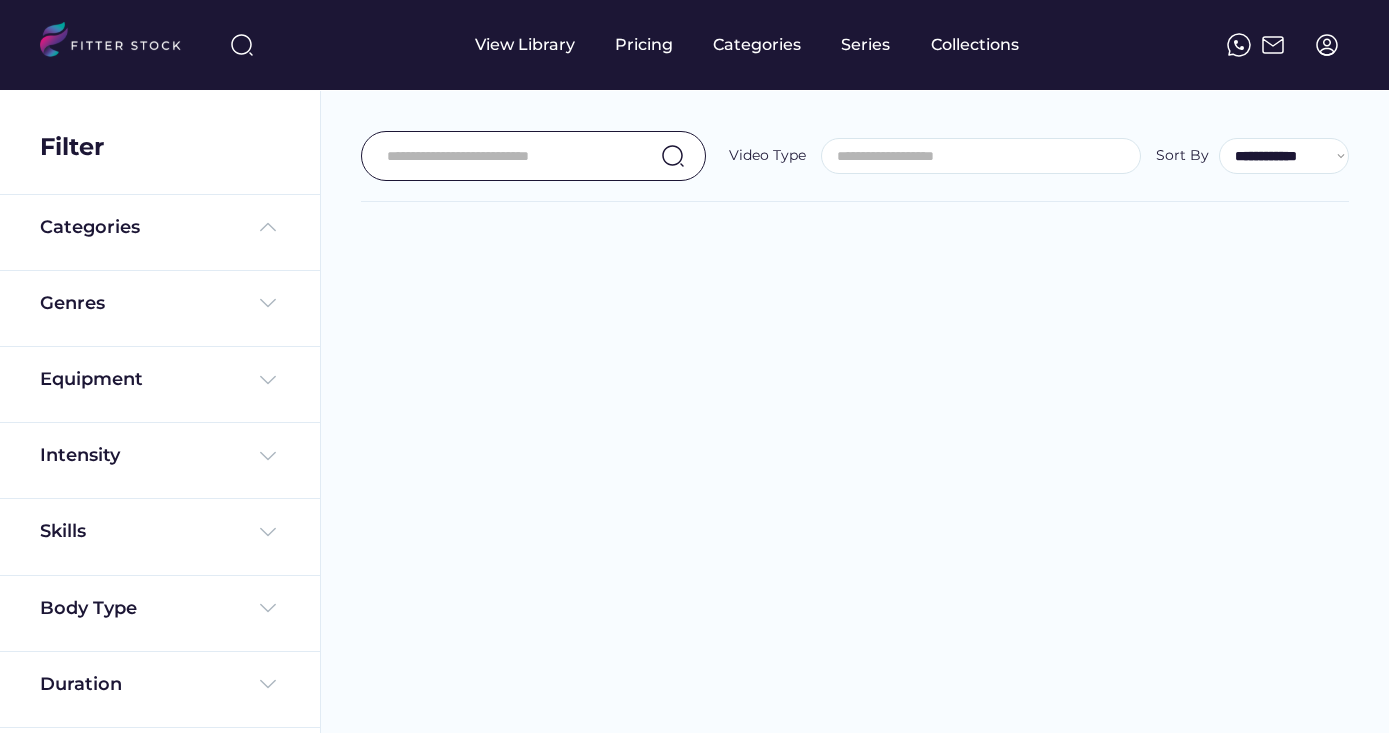 scroll, scrollTop: 0, scrollLeft: 0, axis: both 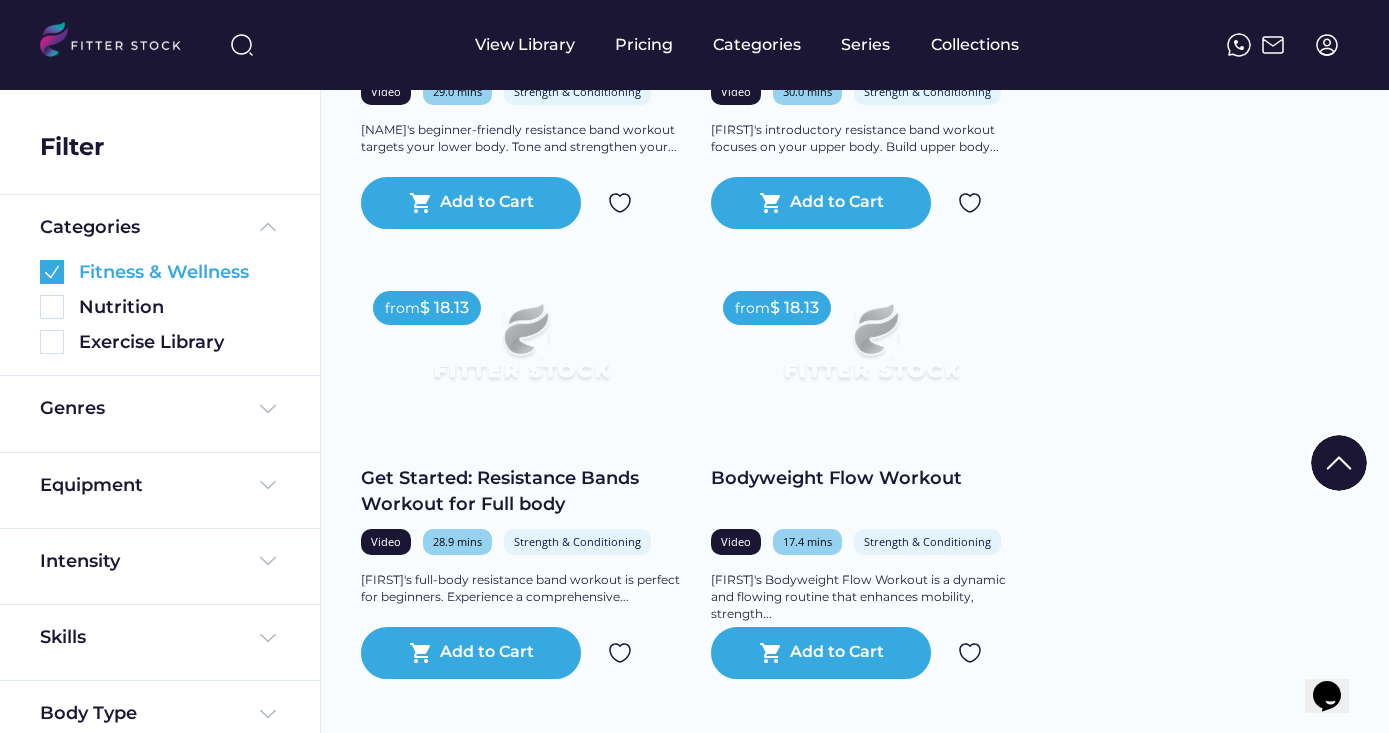 click at bounding box center [52, 272] 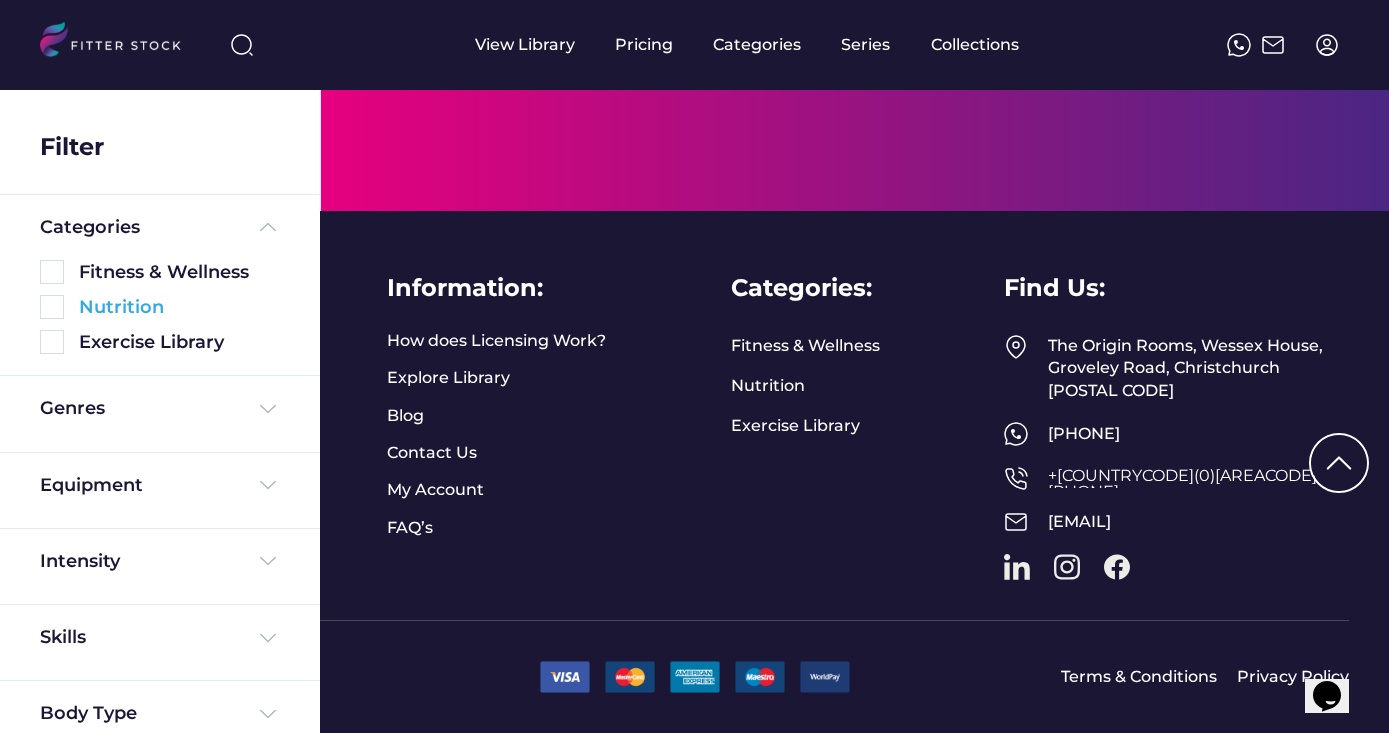 scroll, scrollTop: 131, scrollLeft: 0, axis: vertical 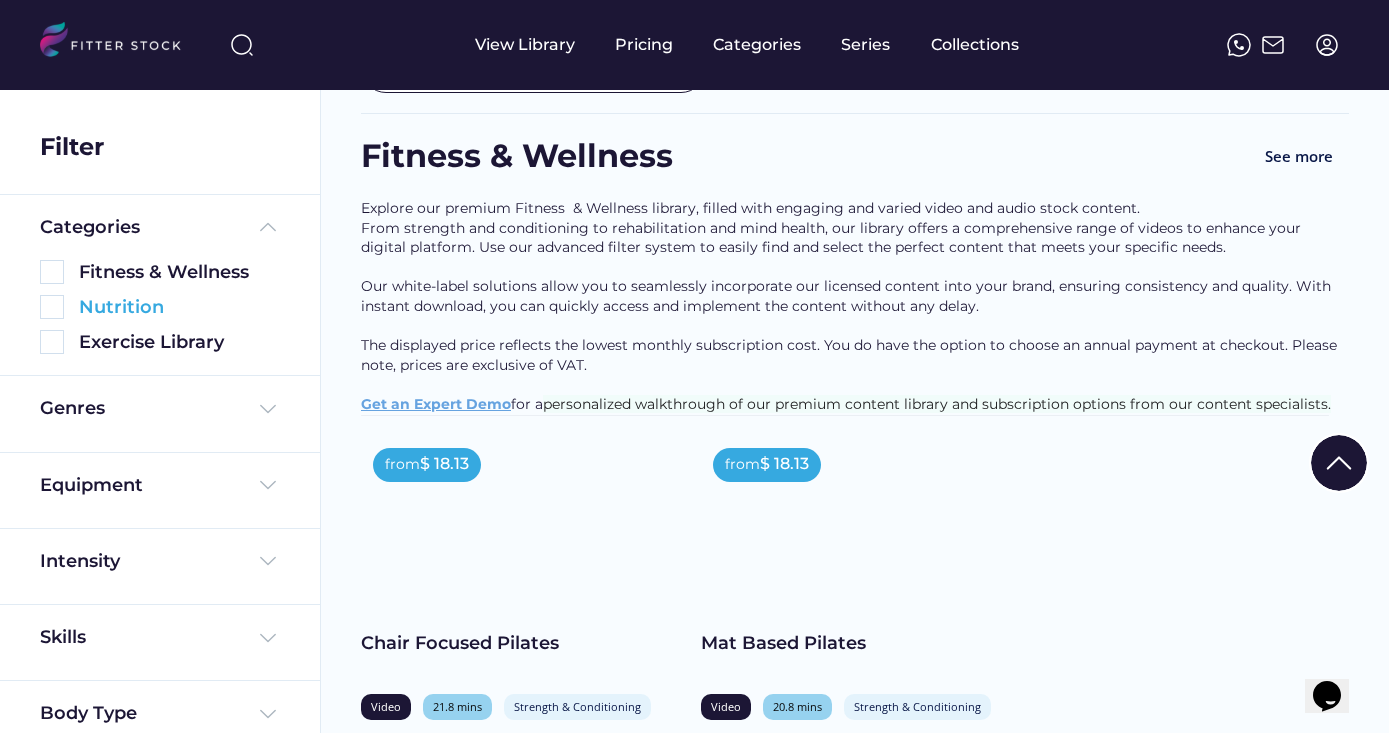 click at bounding box center (52, 307) 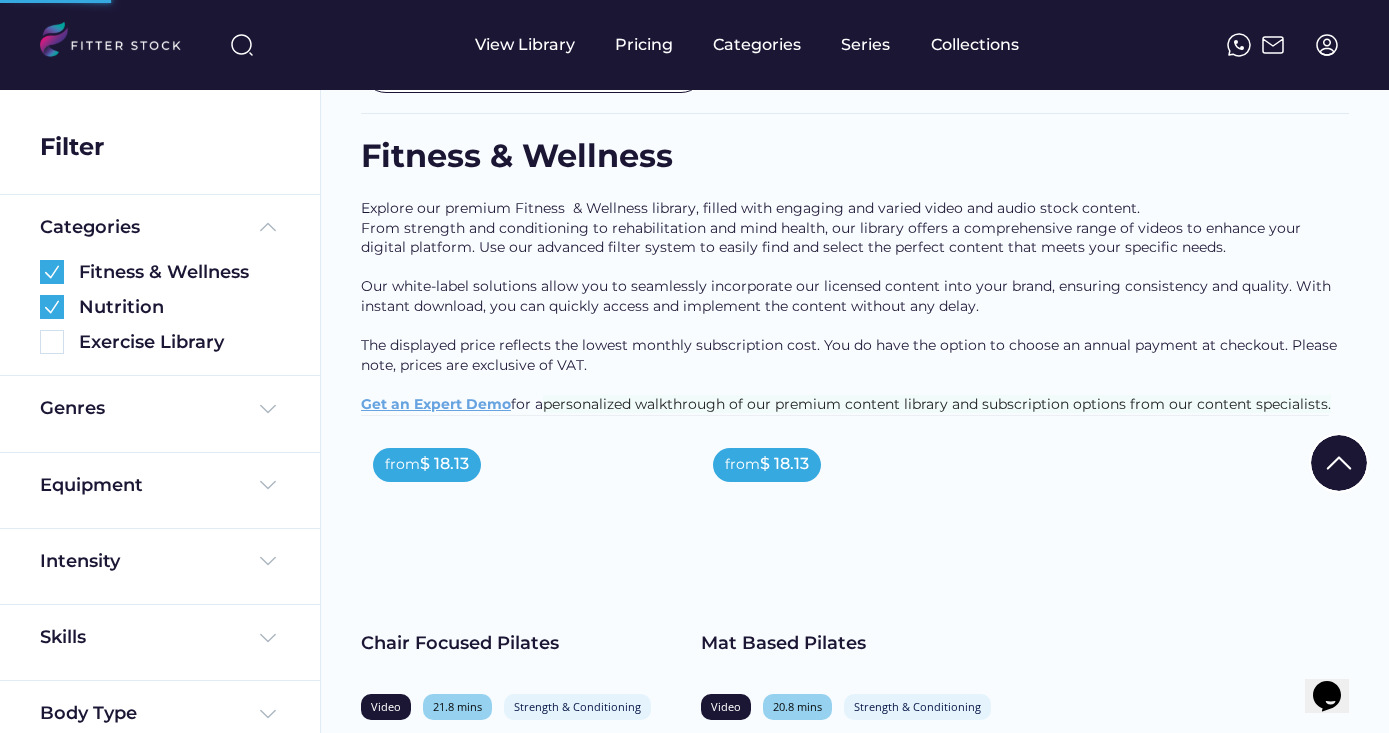 click at bounding box center (52, 272) 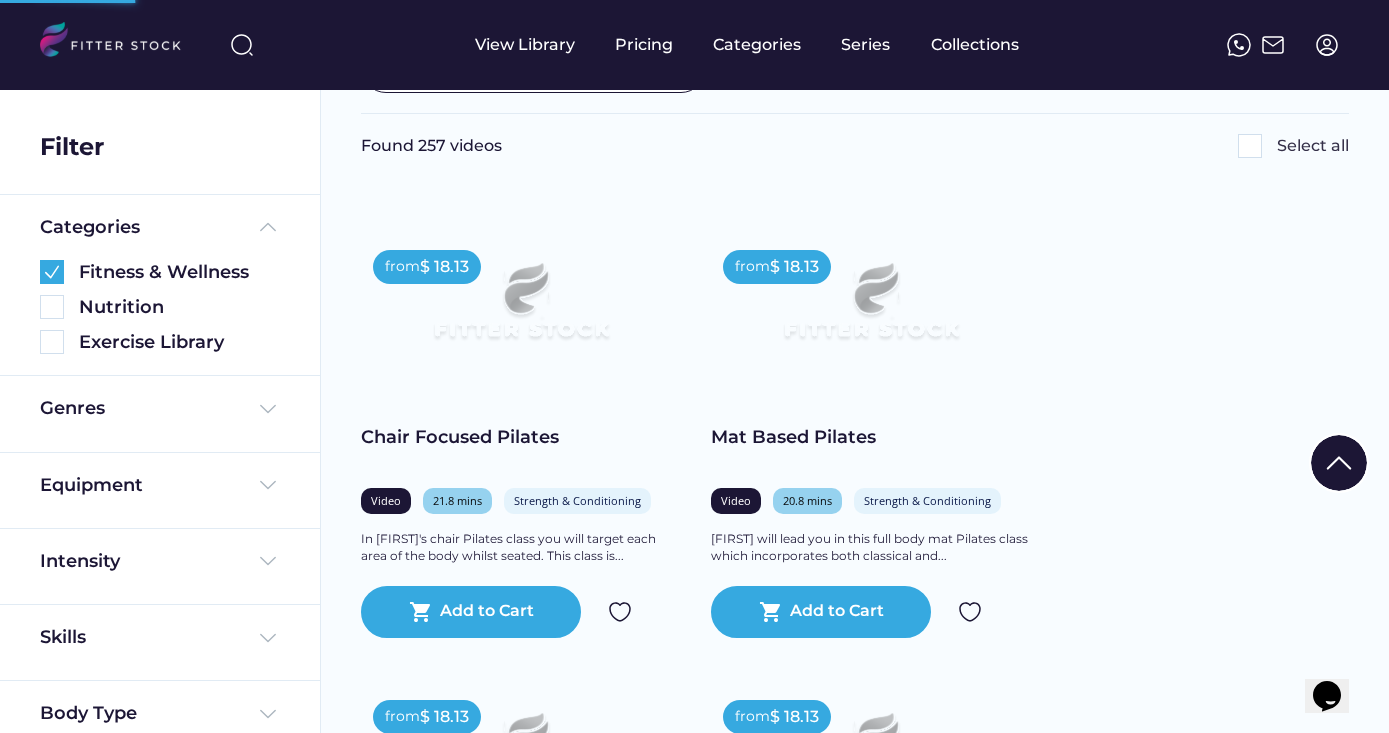 click at bounding box center (52, 307) 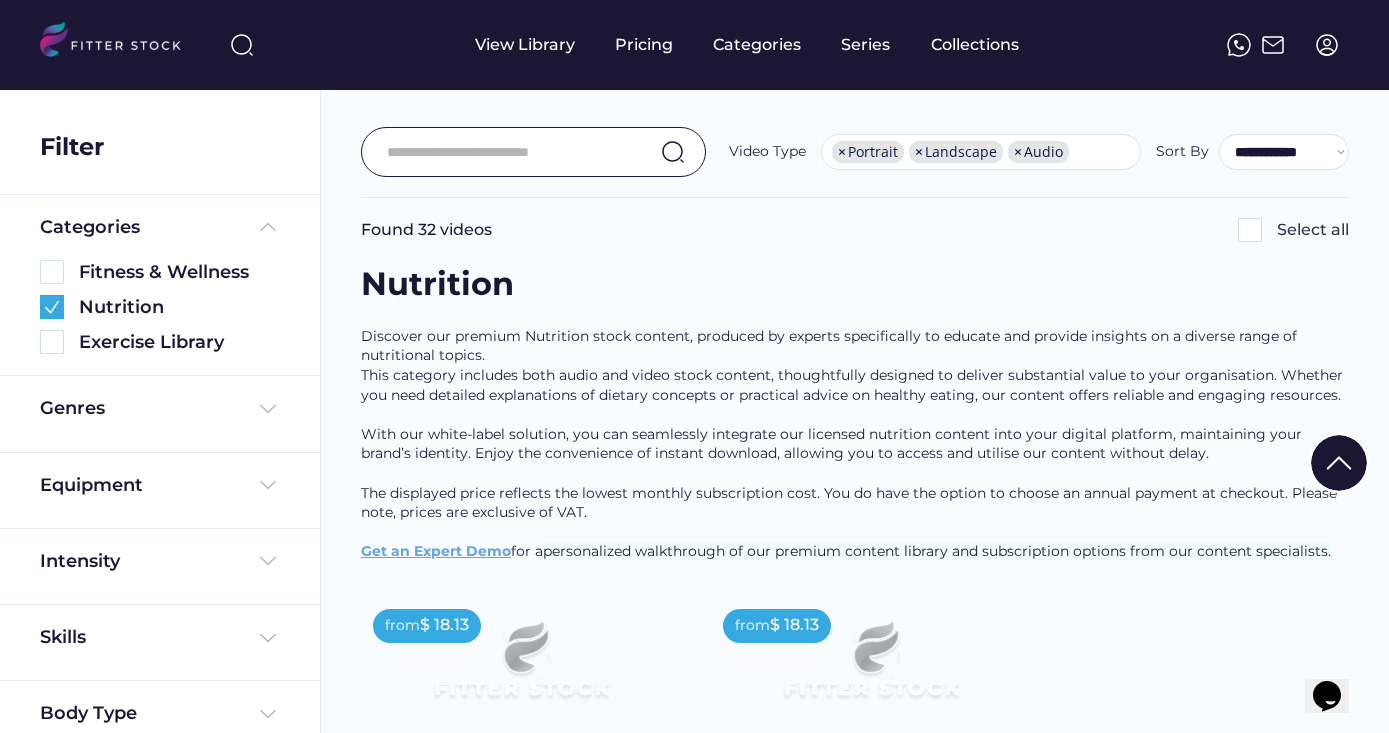 scroll, scrollTop: 0, scrollLeft: 0, axis: both 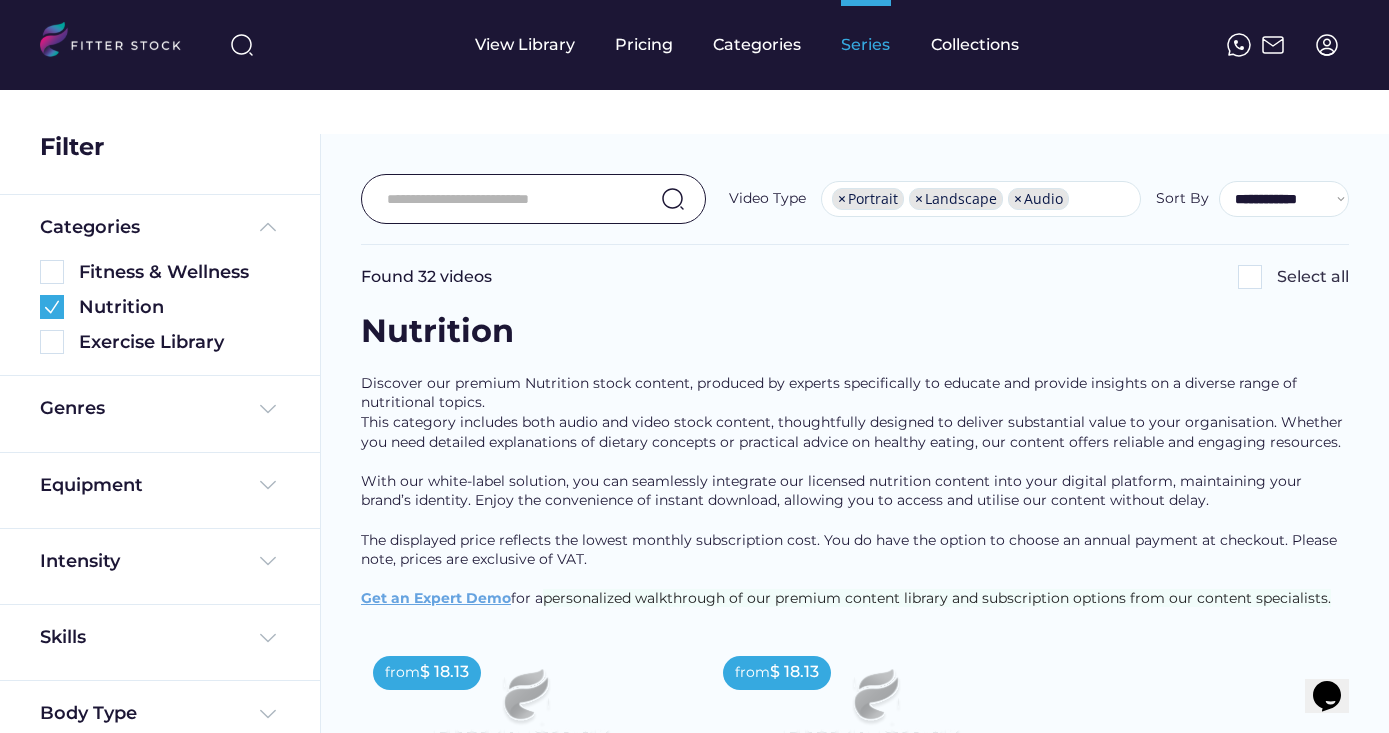 click on "Series" at bounding box center (866, 45) 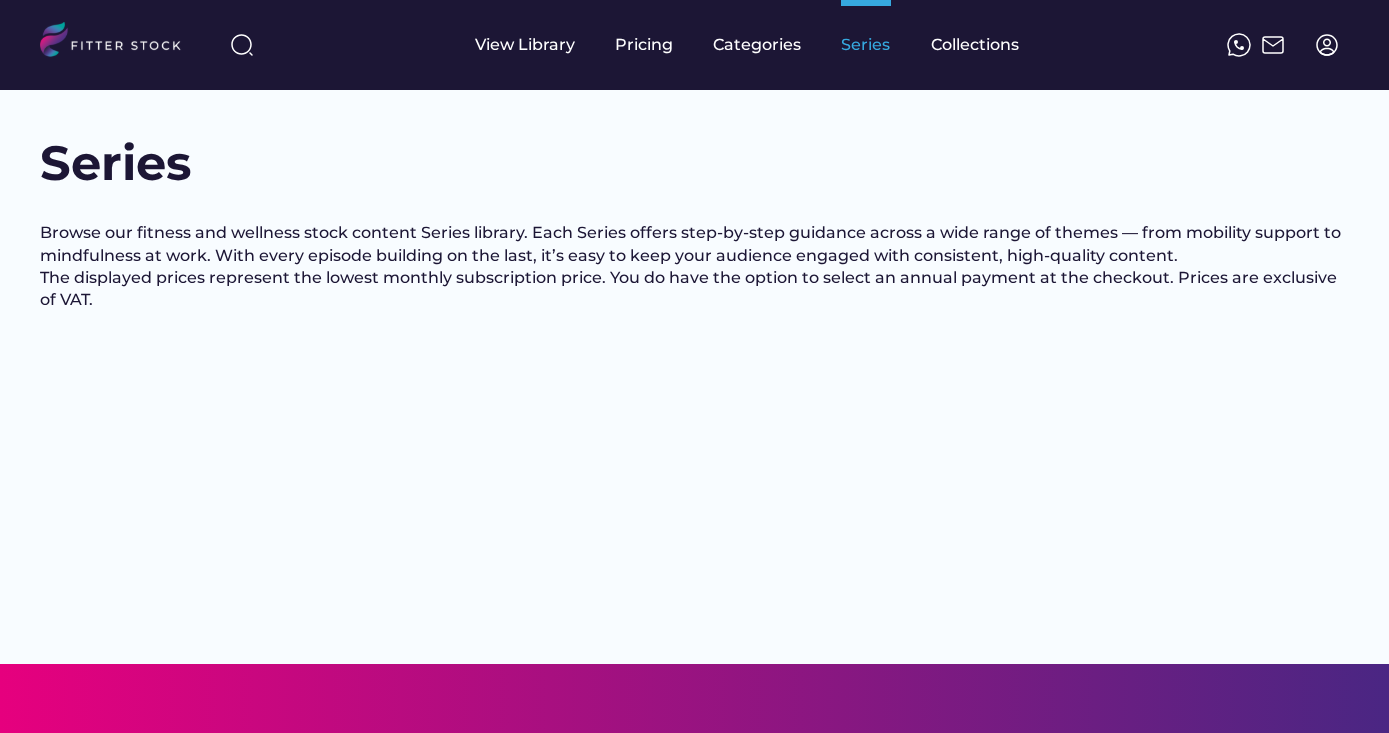 scroll, scrollTop: 0, scrollLeft: 0, axis: both 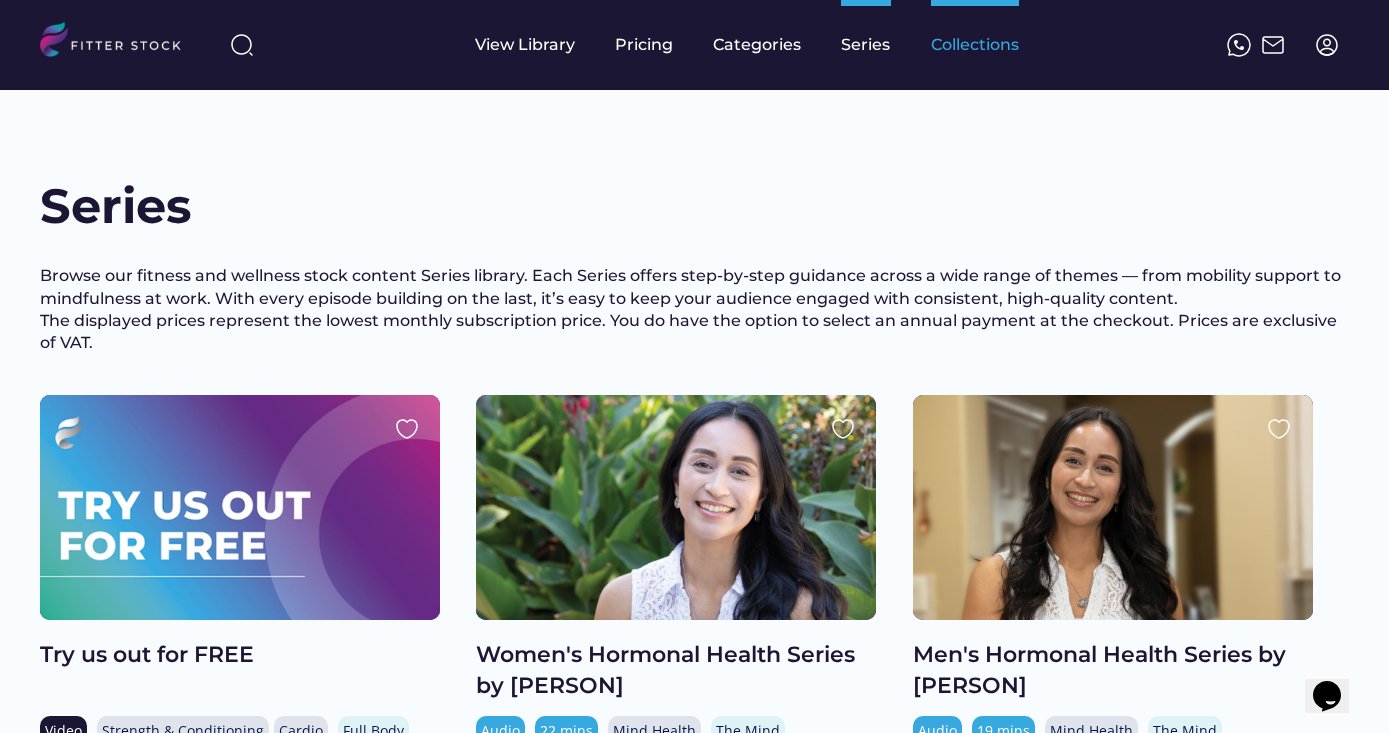 click on "Collections" at bounding box center [975, 45] 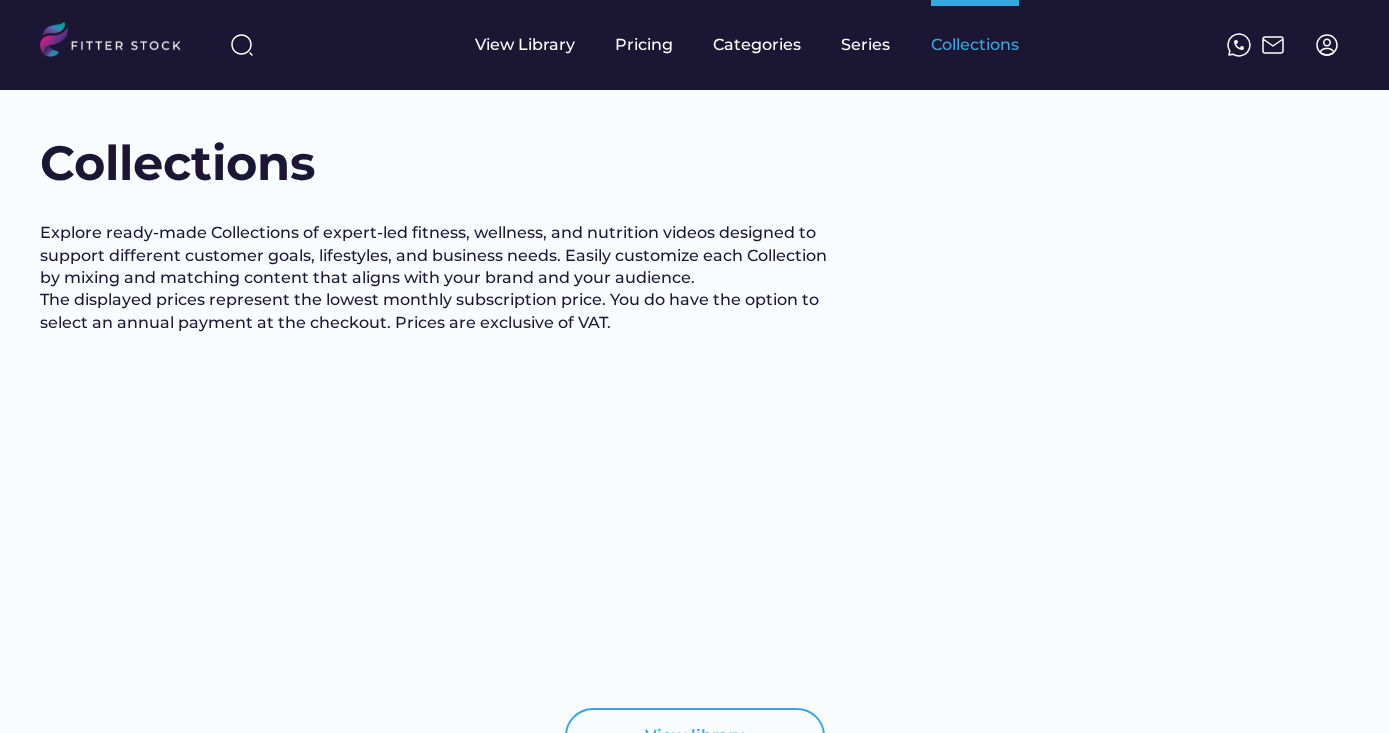 scroll, scrollTop: 0, scrollLeft: 0, axis: both 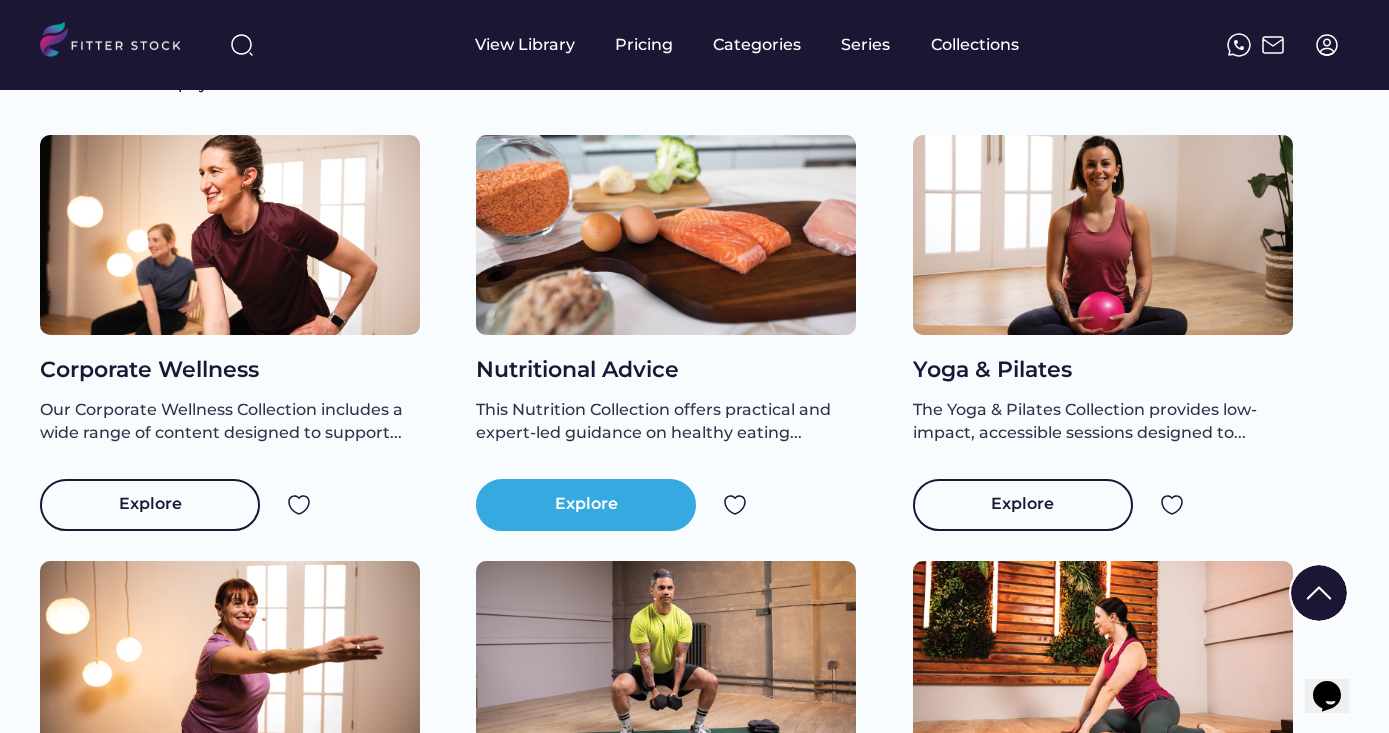 click on "Explore" at bounding box center [586, 505] 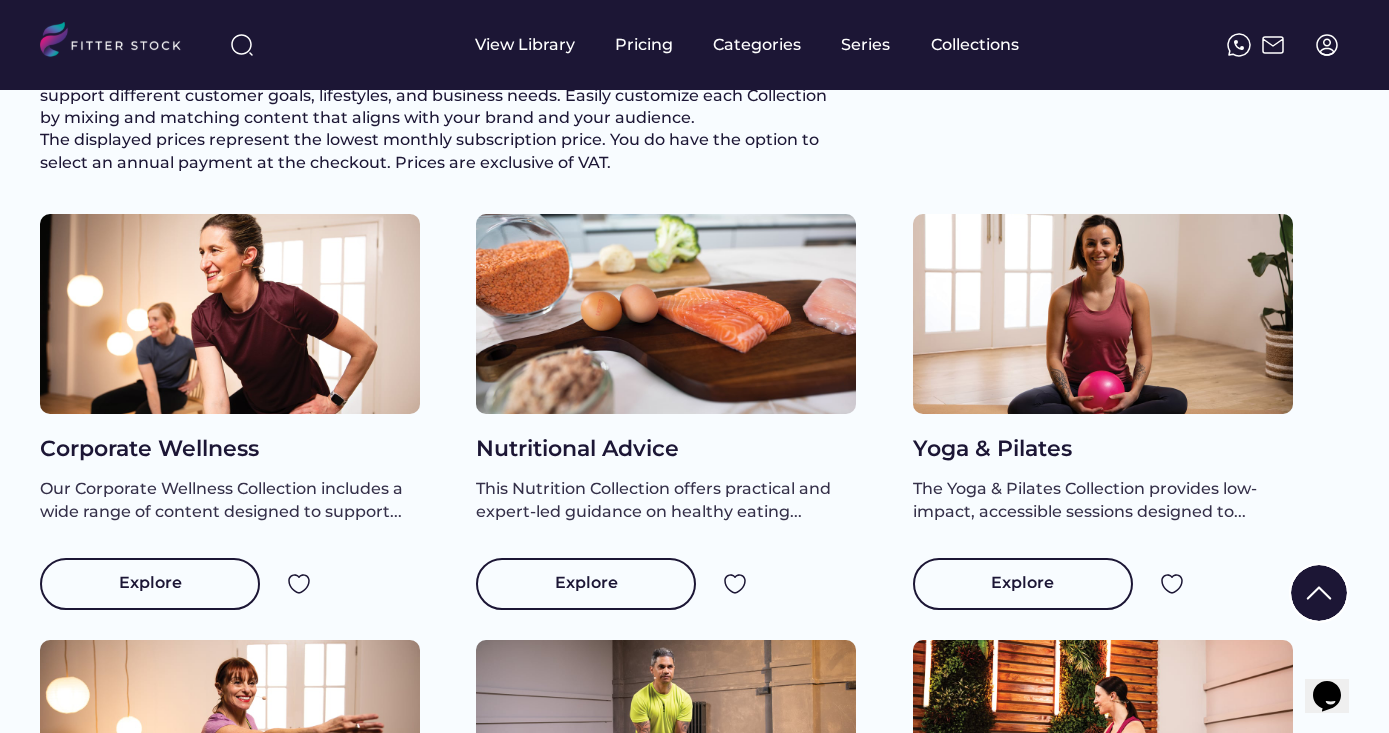 scroll, scrollTop: 69, scrollLeft: 0, axis: vertical 